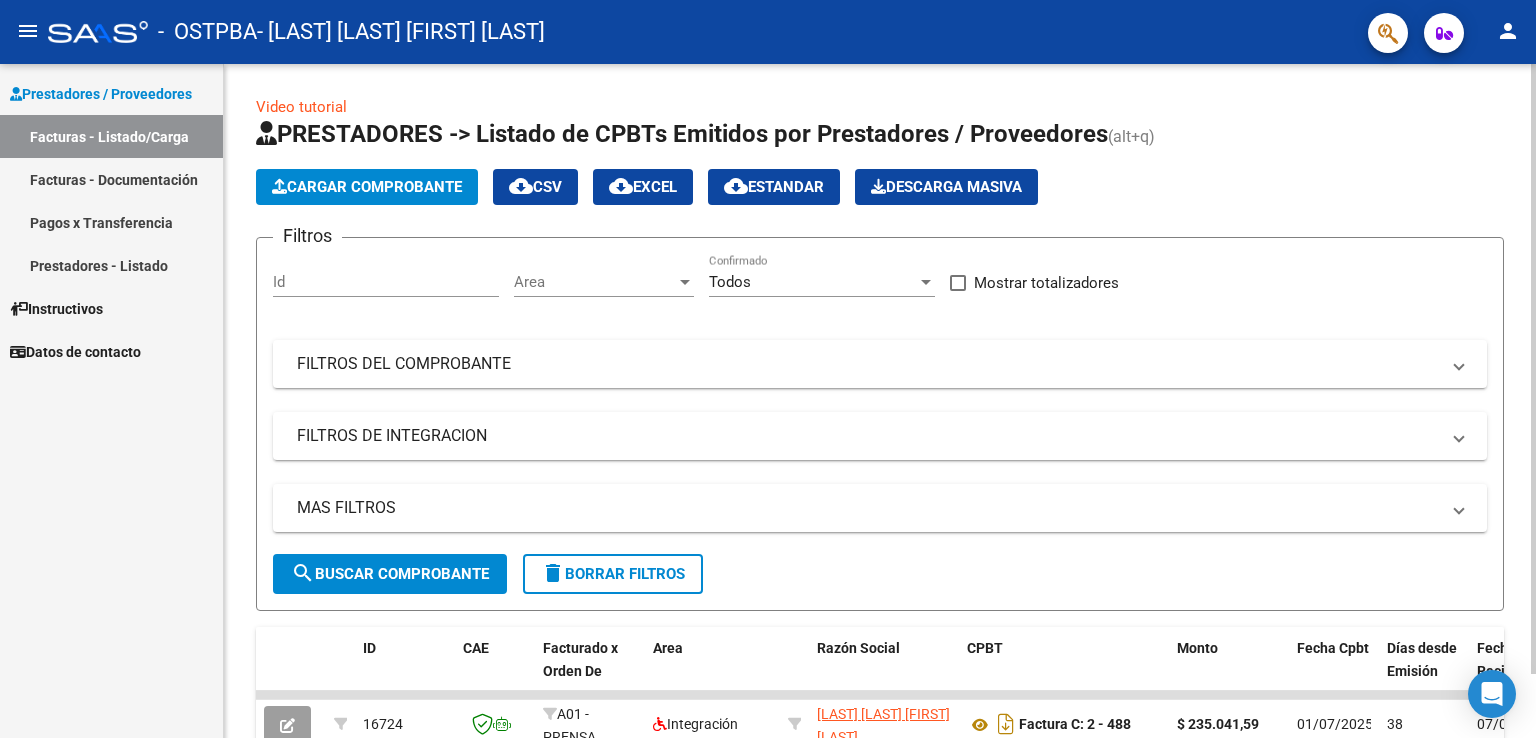 scroll, scrollTop: 0, scrollLeft: 0, axis: both 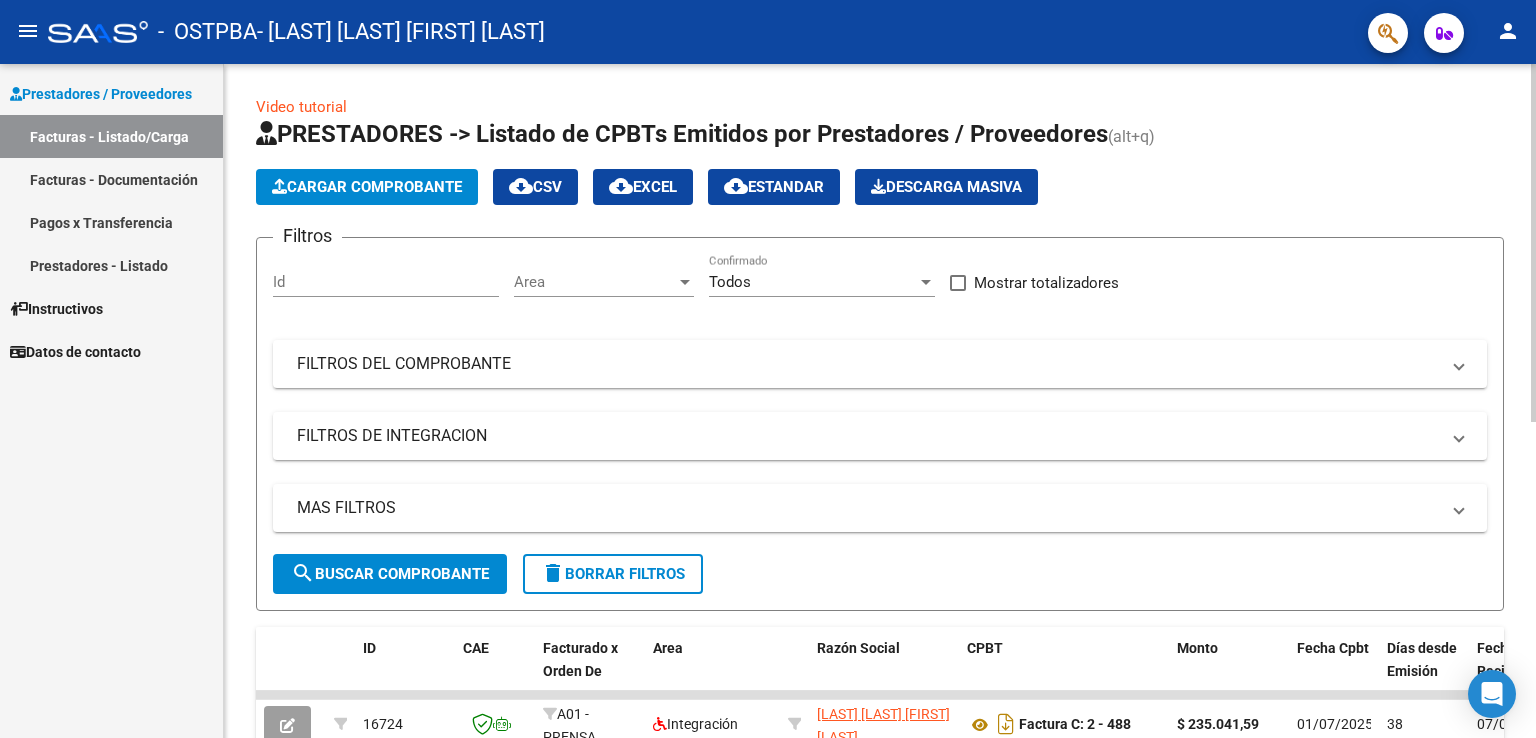 click on "Cargar Comprobante" 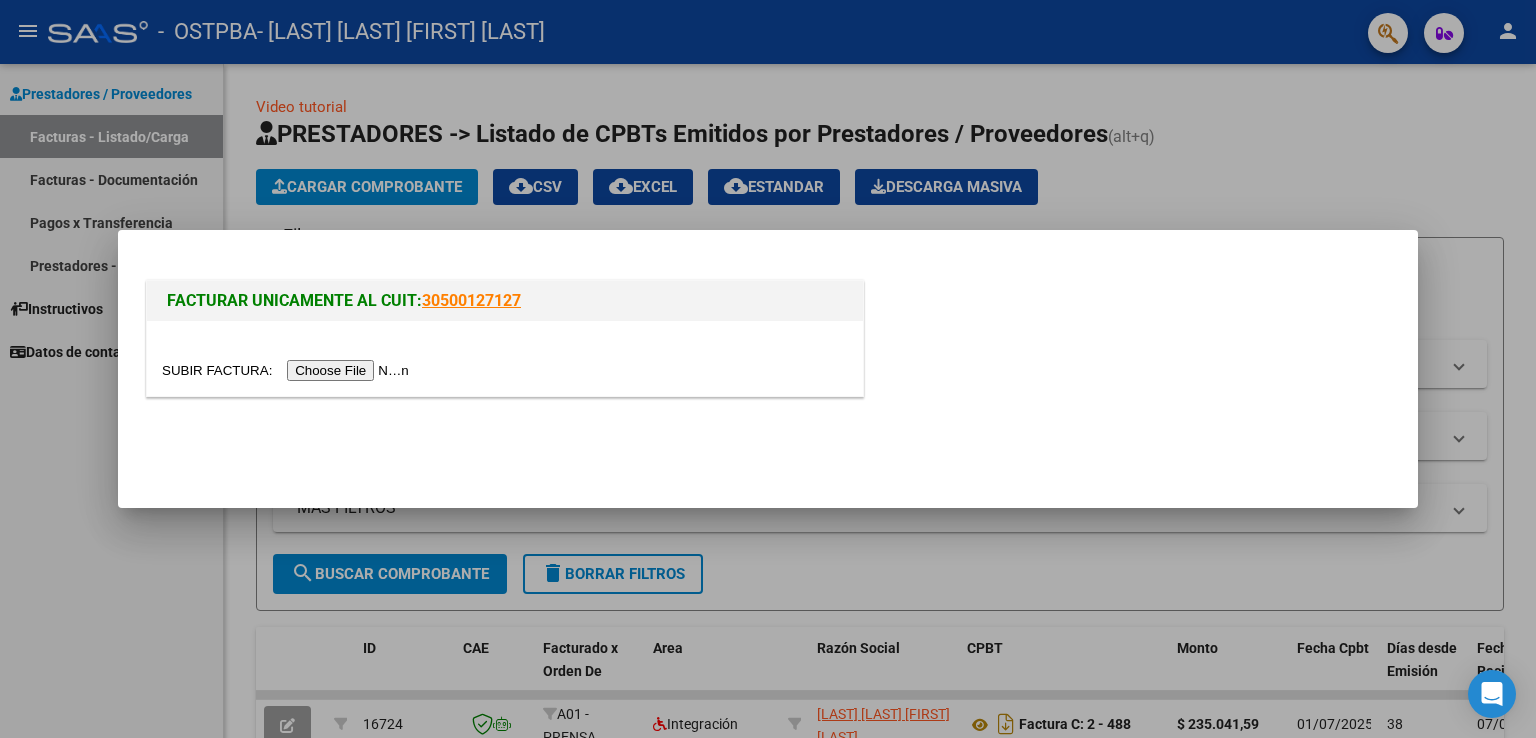 click at bounding box center (288, 370) 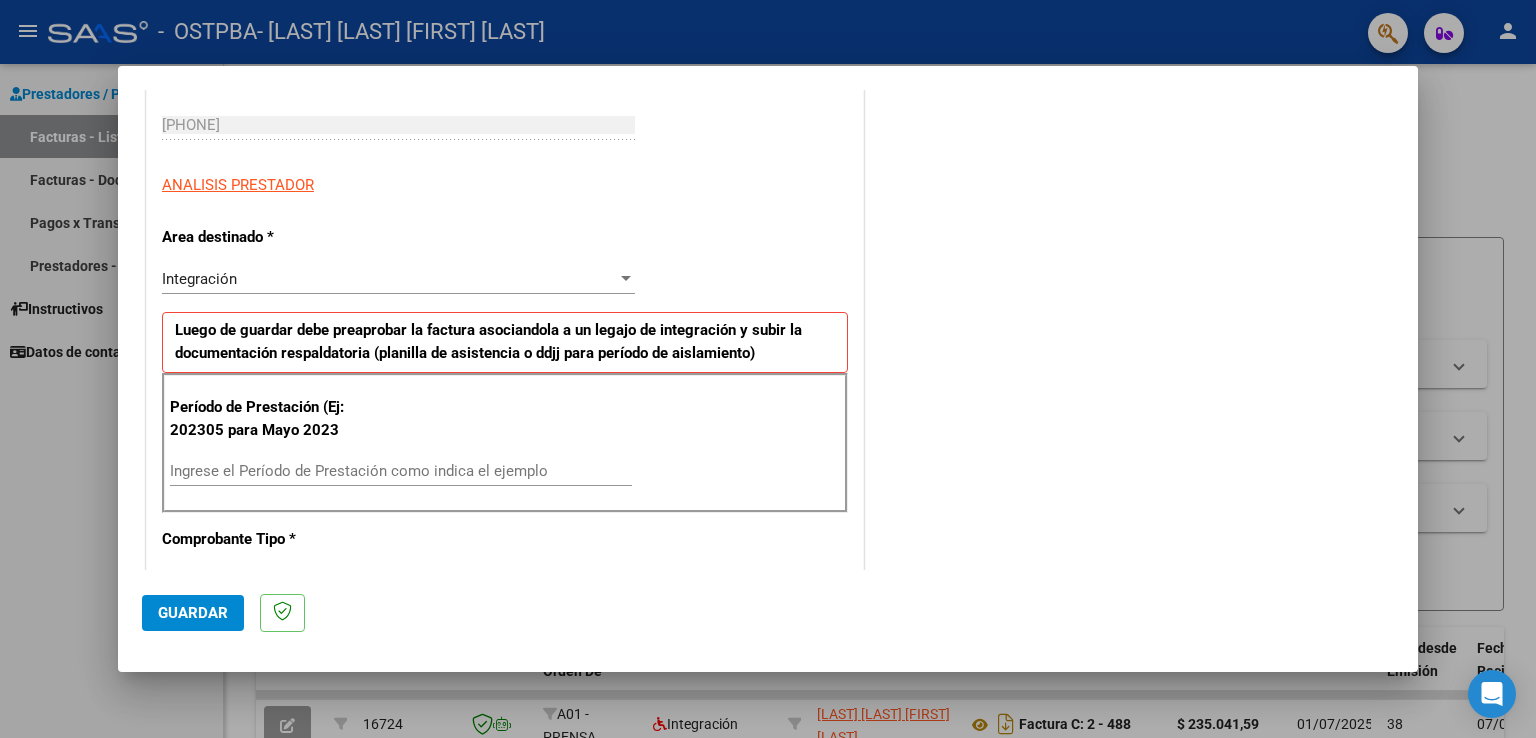 scroll, scrollTop: 200, scrollLeft: 0, axis: vertical 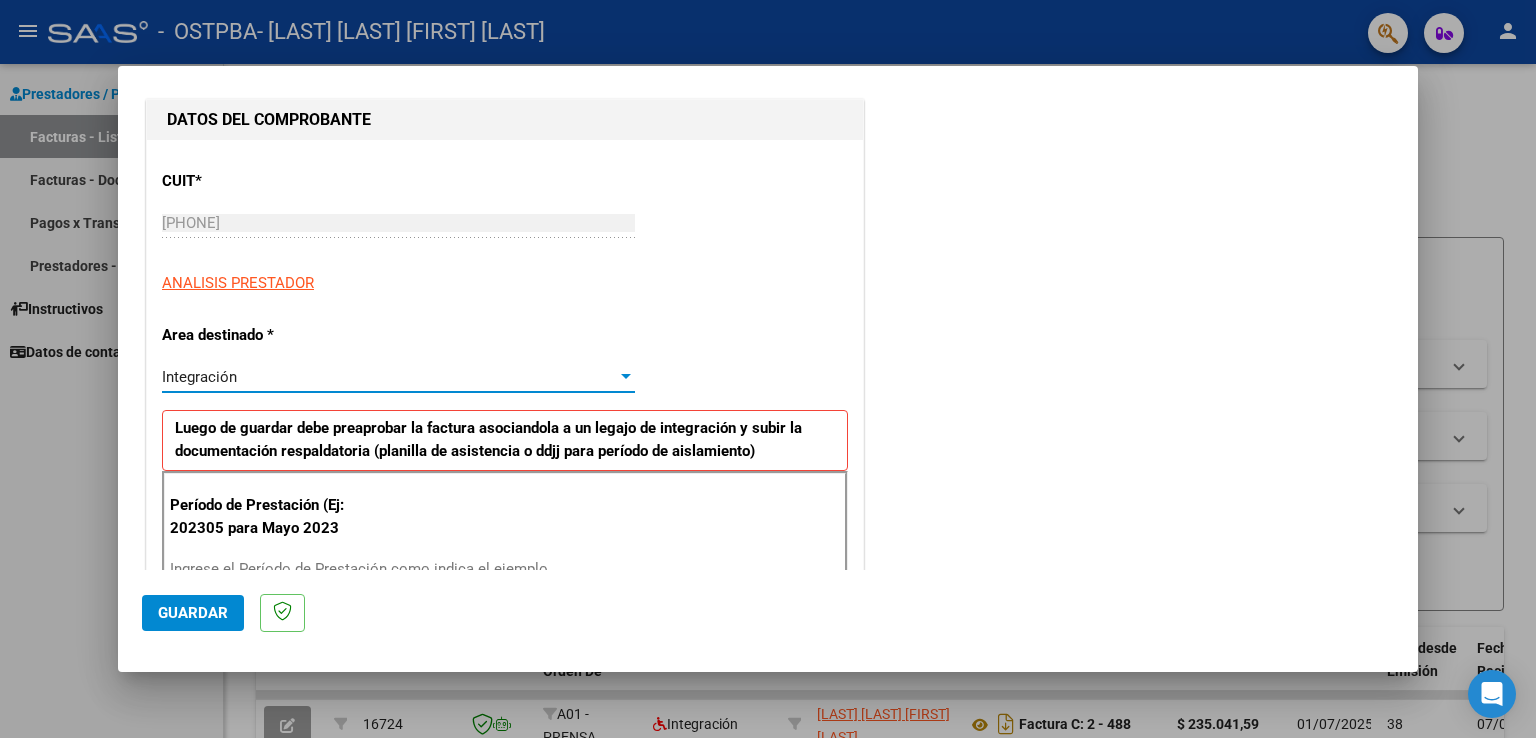 click on "Integración" at bounding box center [389, 377] 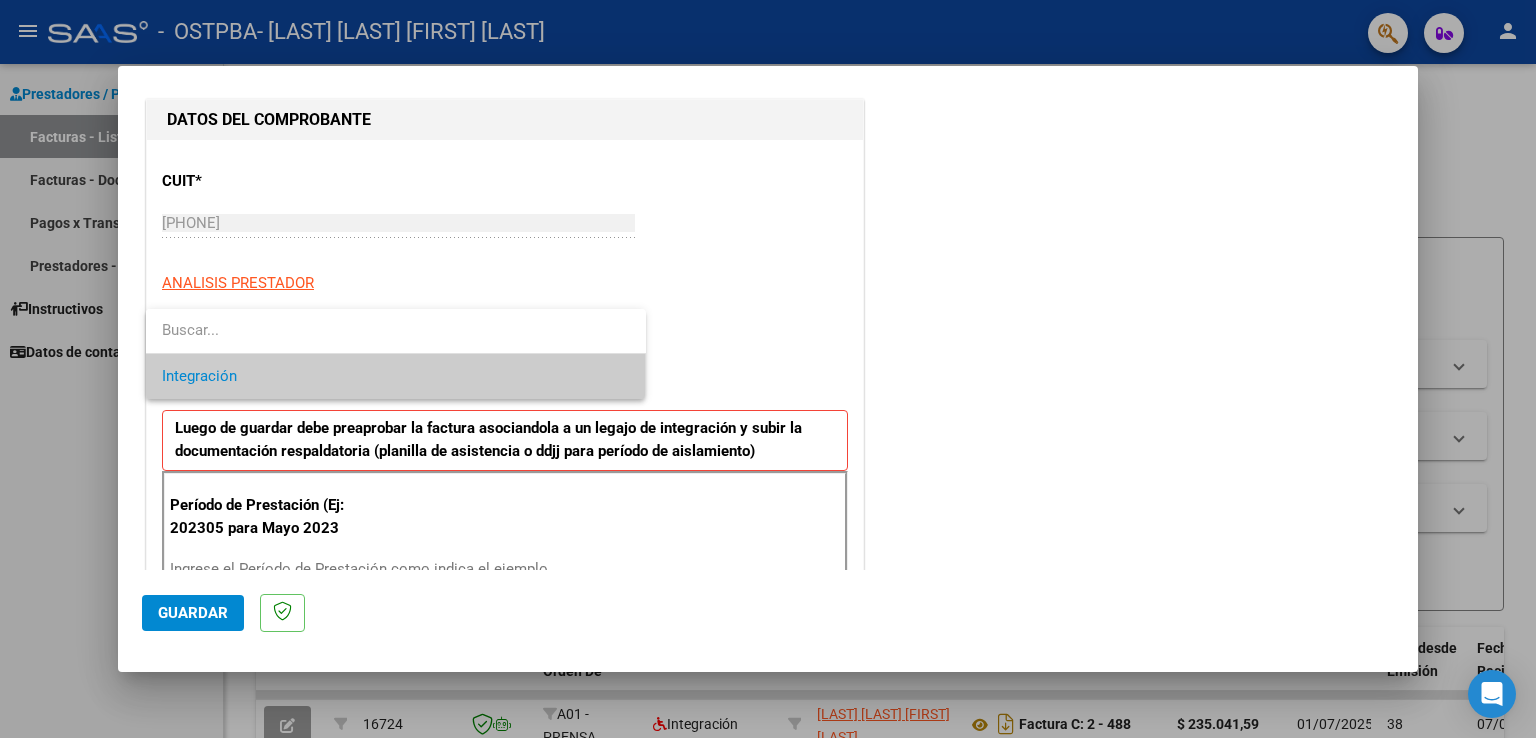 click at bounding box center [768, 369] 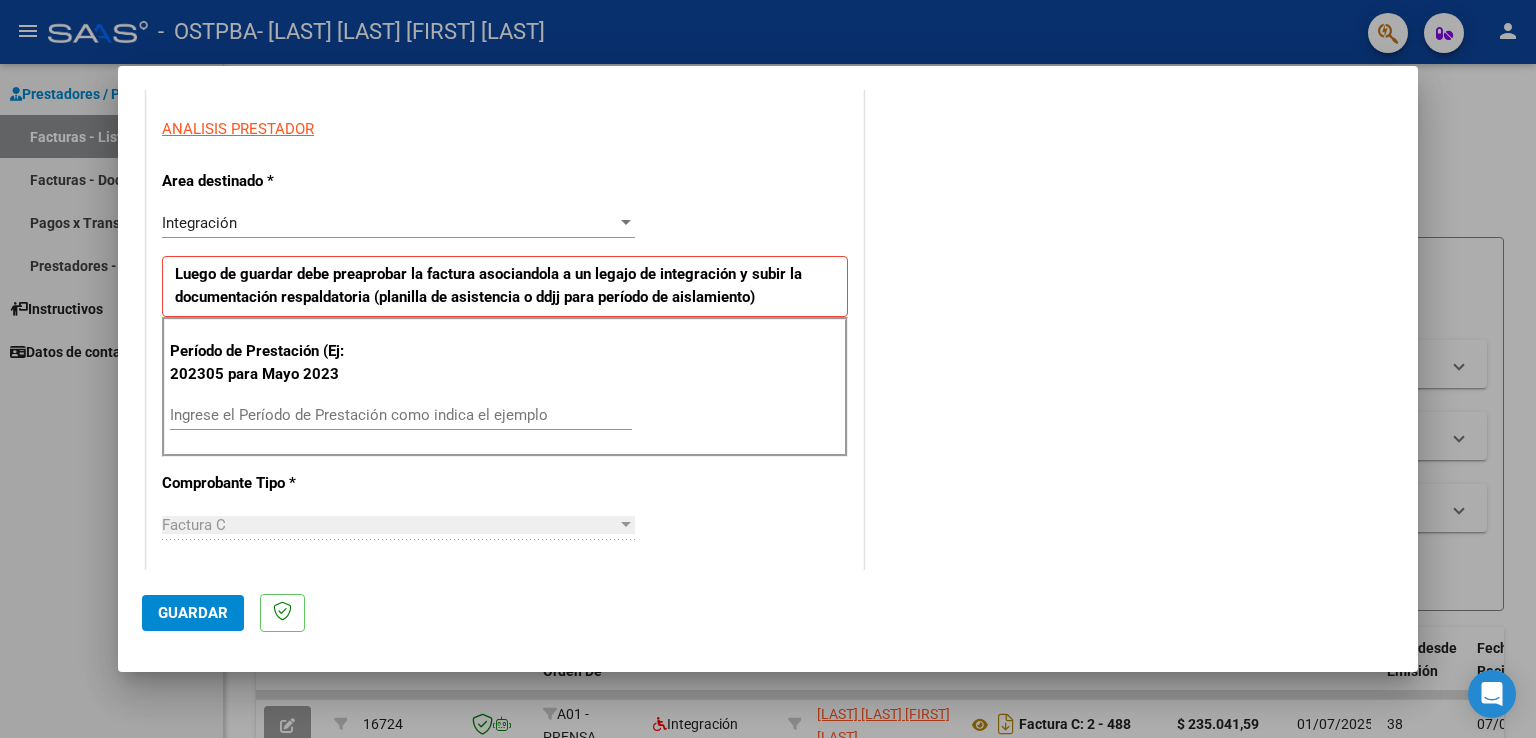 scroll, scrollTop: 400, scrollLeft: 0, axis: vertical 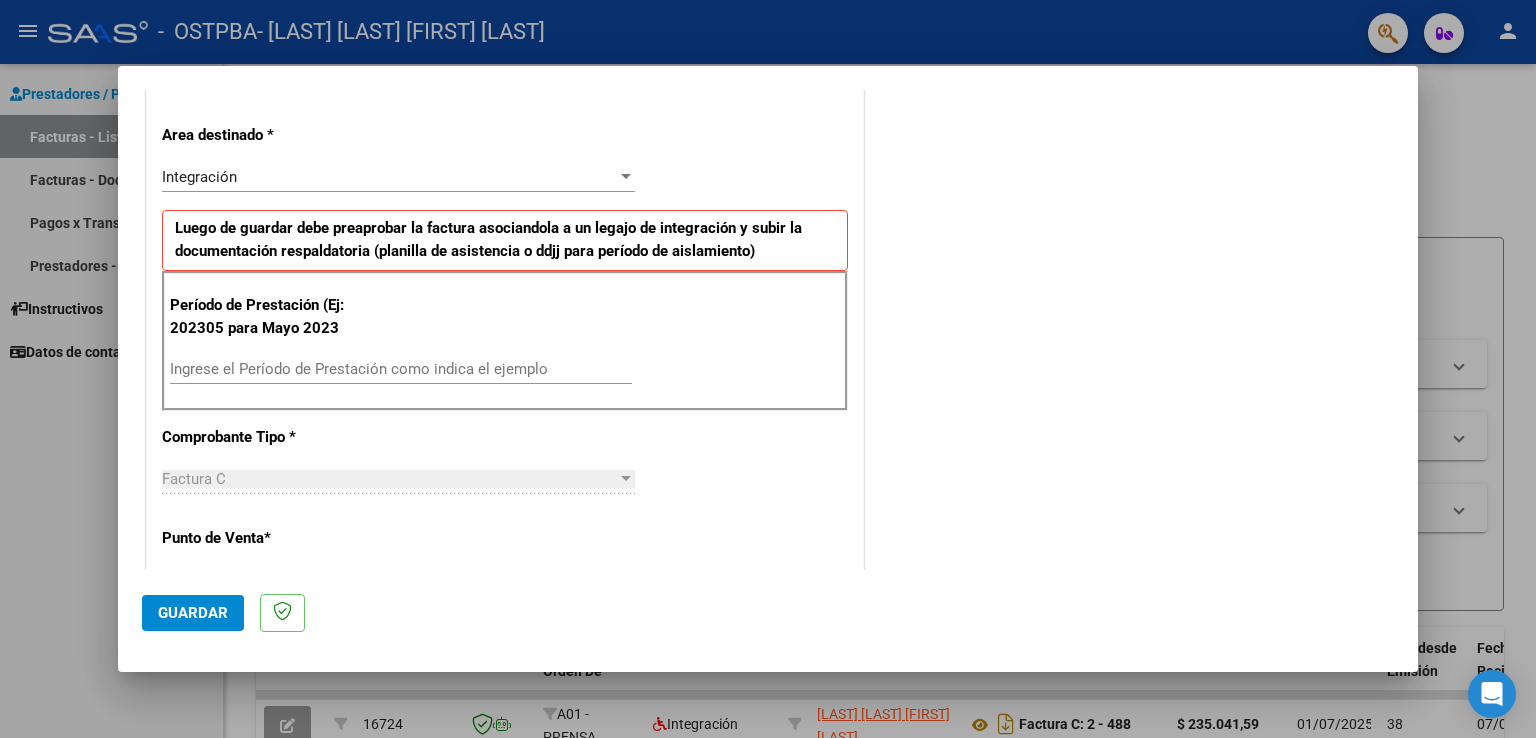 click on "Ingrese el Período de Prestación como indica el ejemplo" at bounding box center [401, 369] 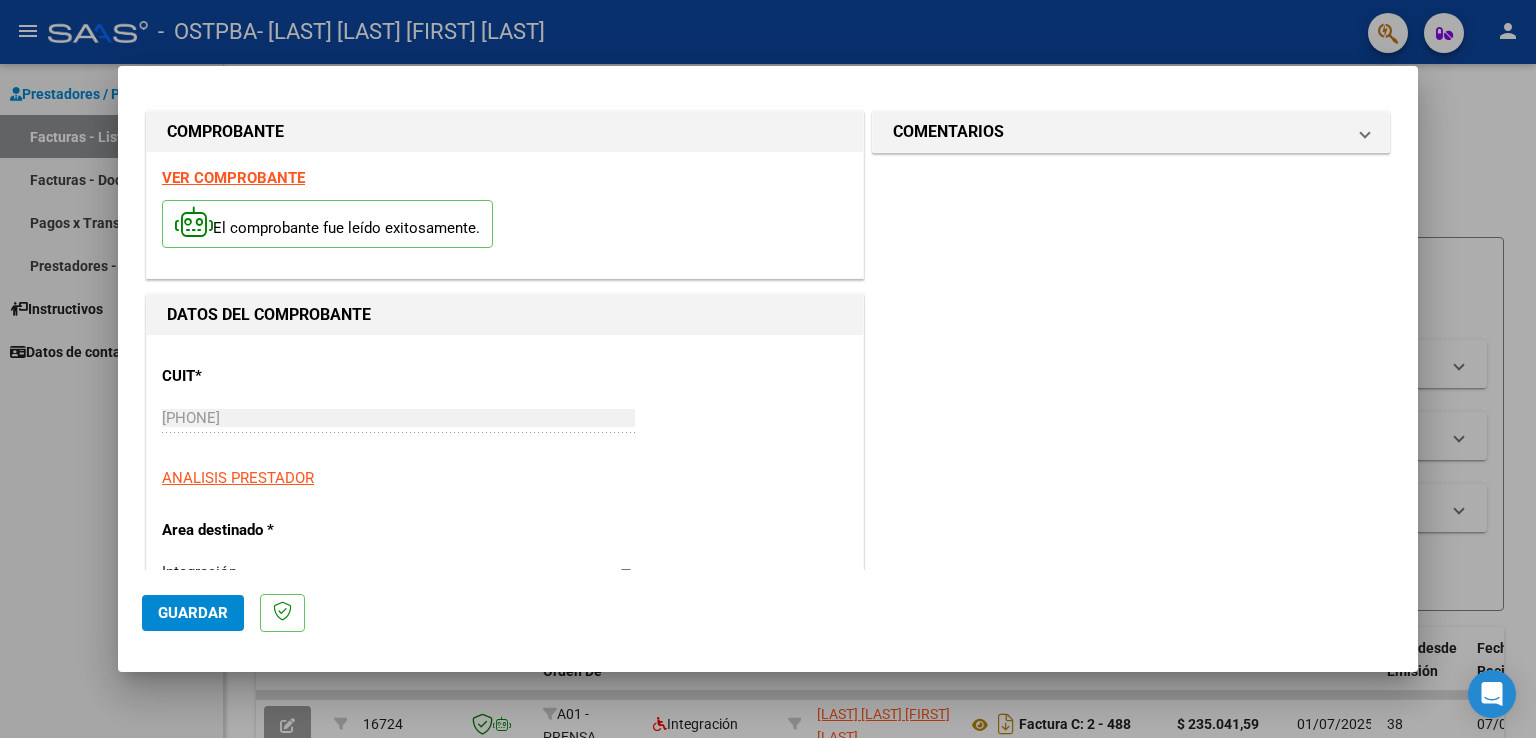 scroll, scrollTop: 0, scrollLeft: 0, axis: both 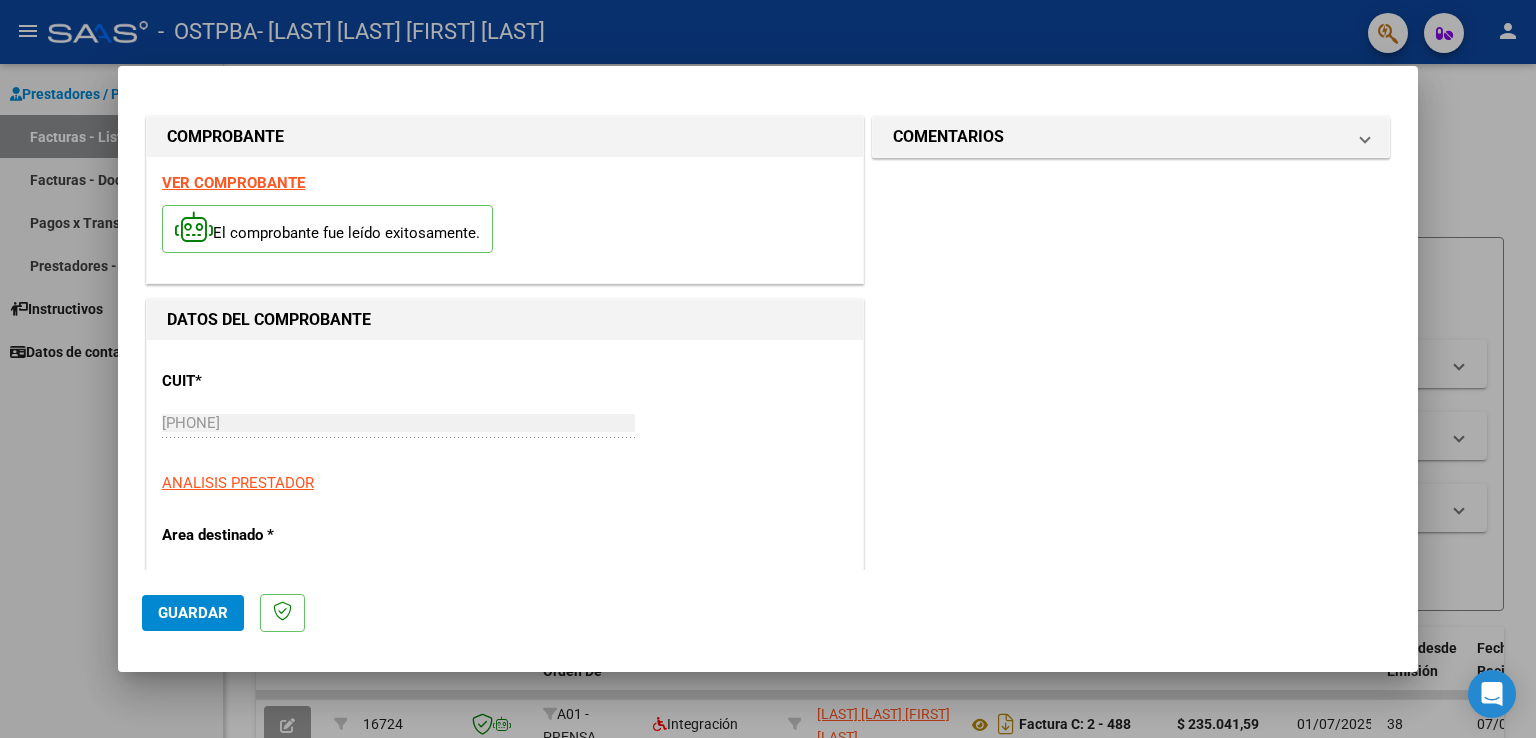type on "202507" 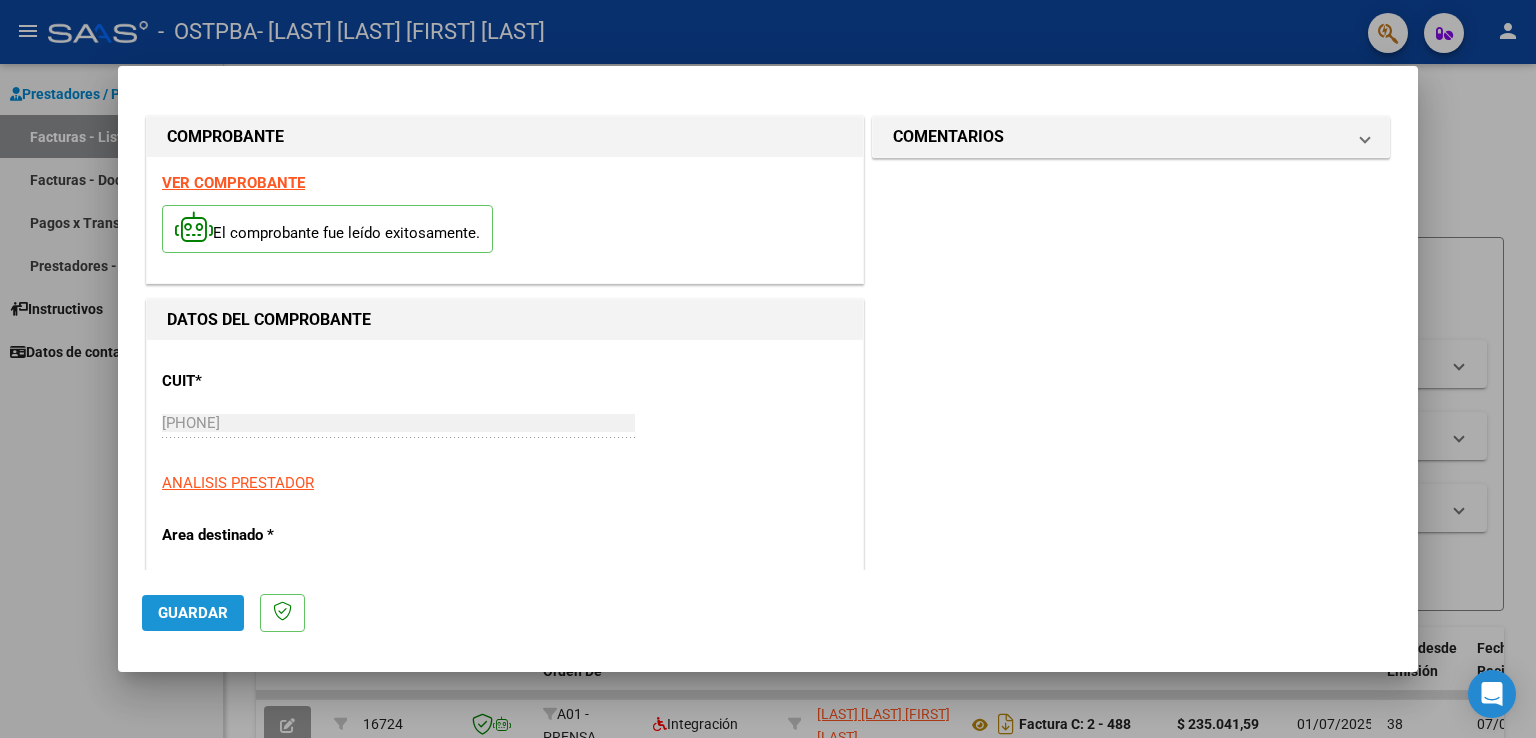 click on "Guardar" 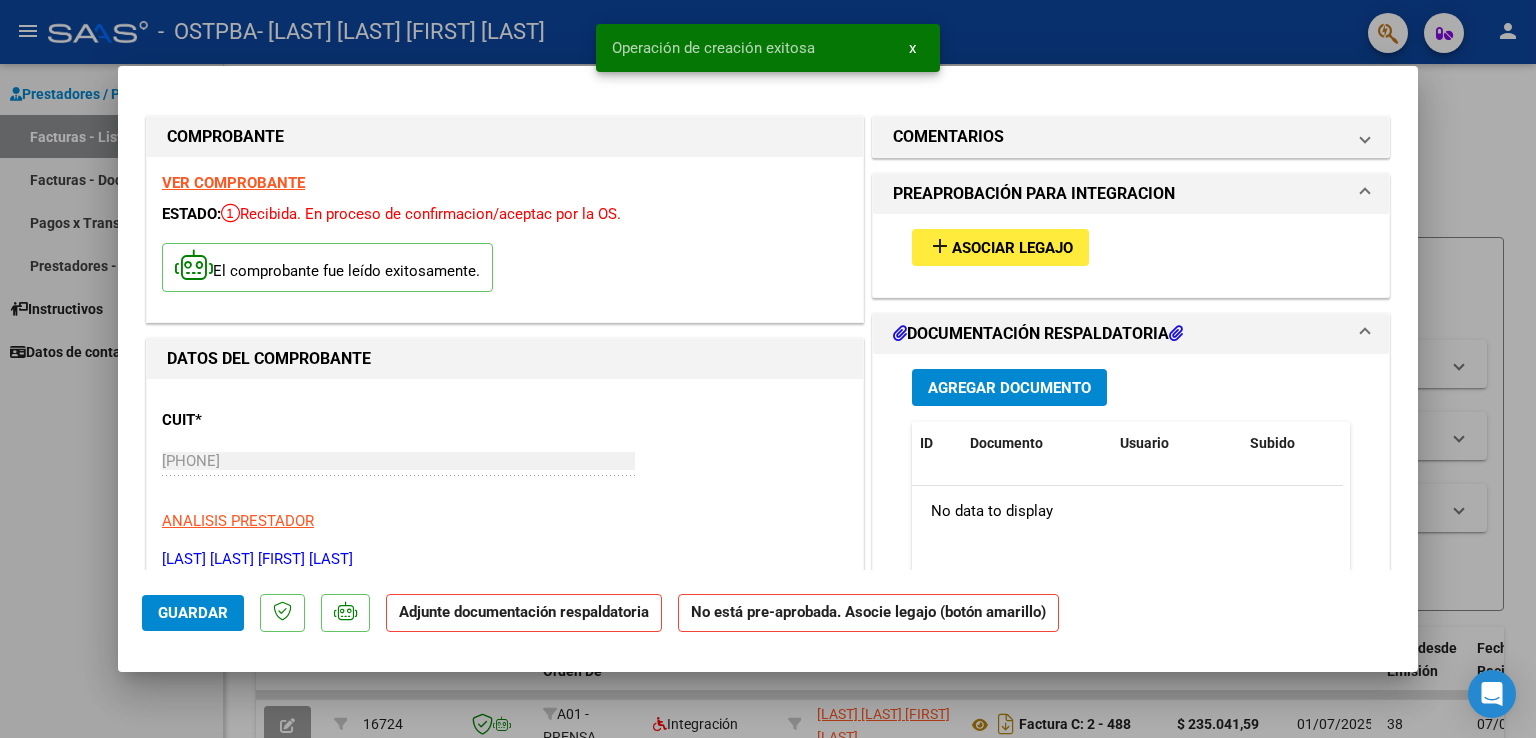 click on "Asociar Legajo" at bounding box center (1012, 248) 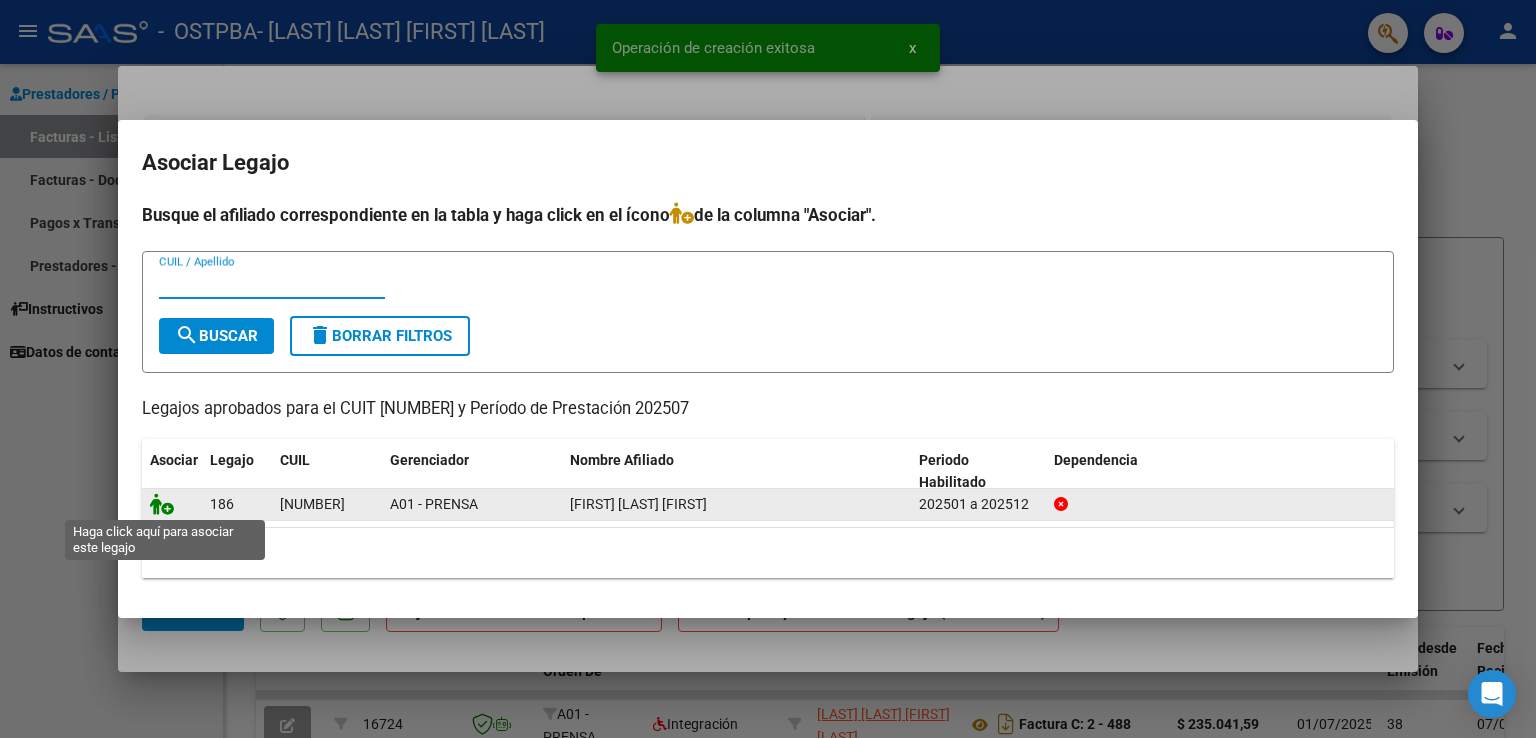 click 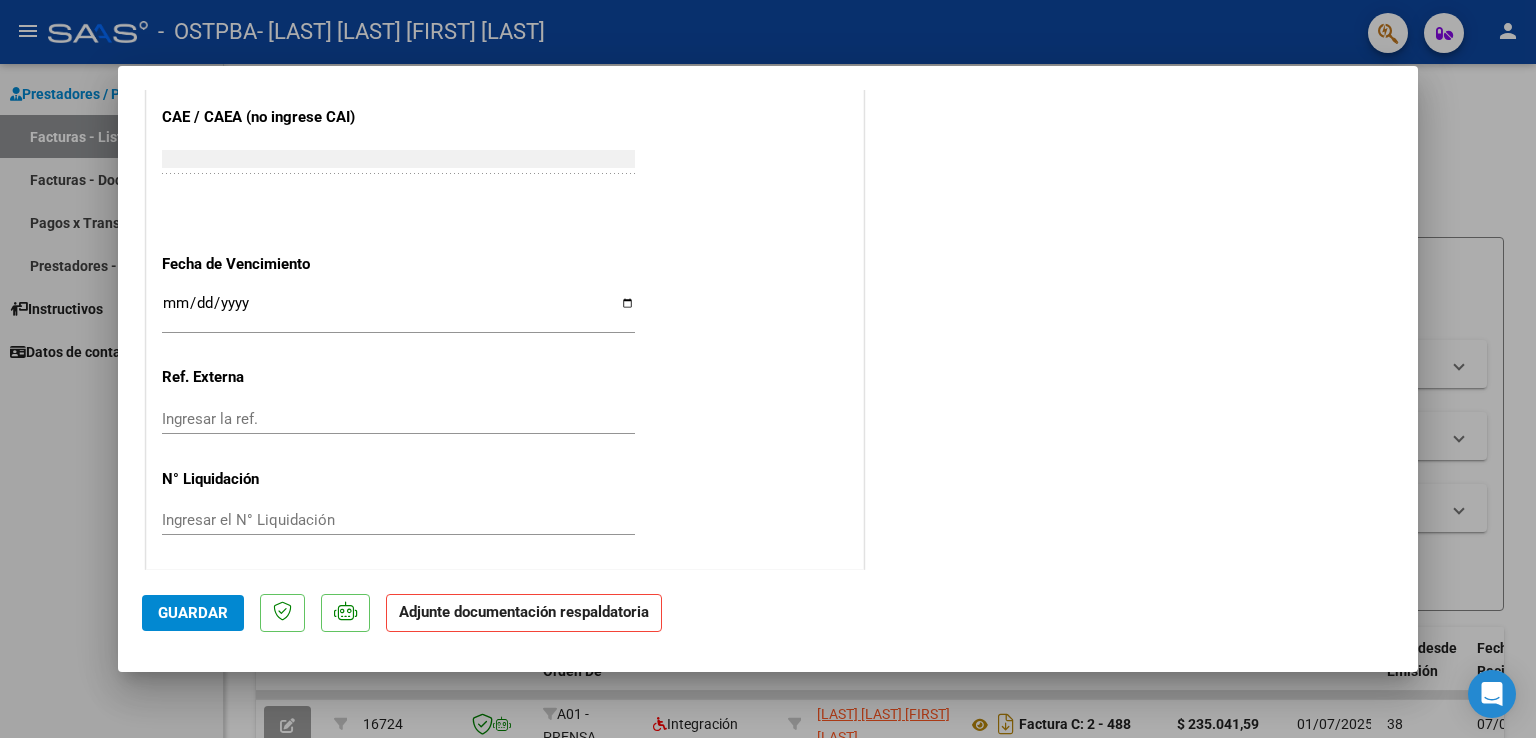 scroll, scrollTop: 1308, scrollLeft: 0, axis: vertical 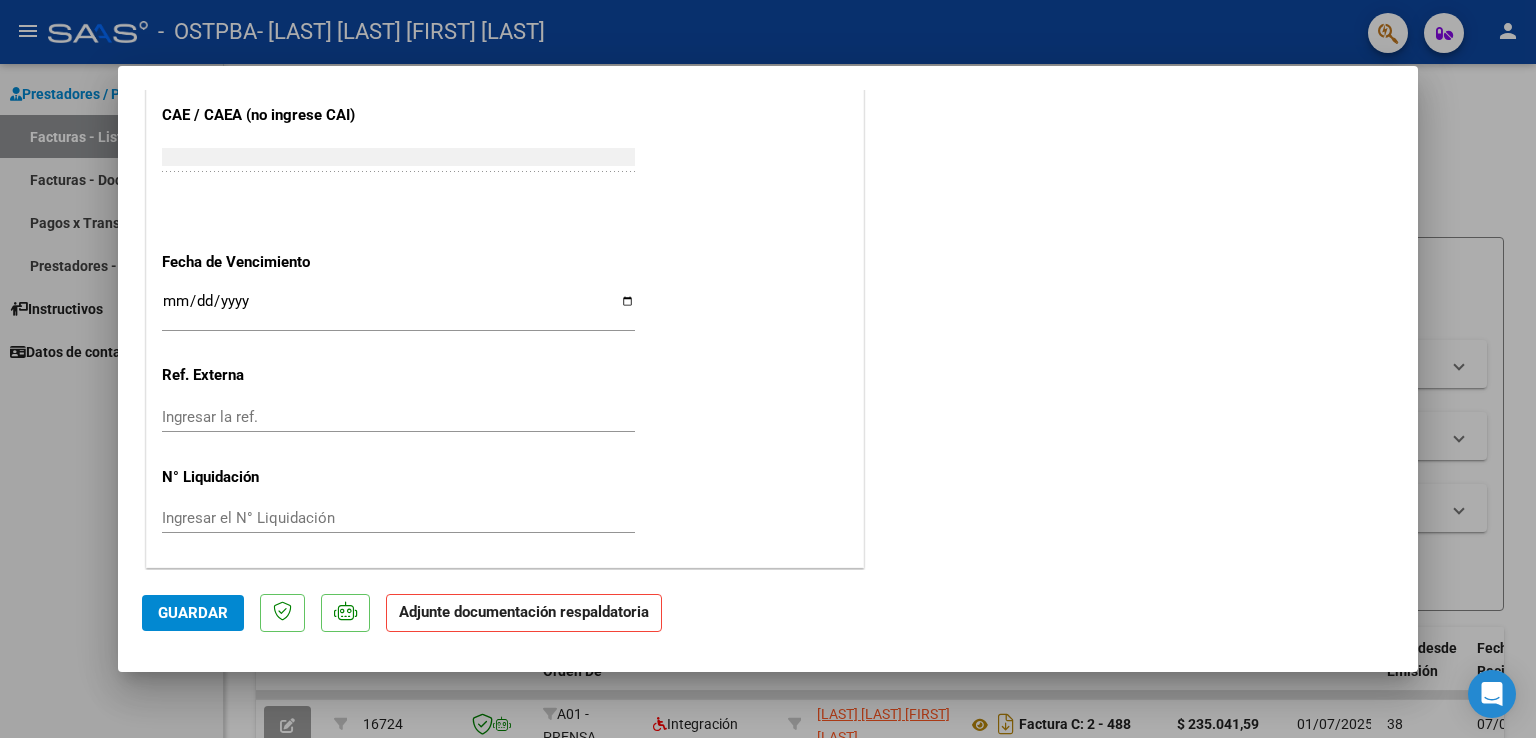 click on "Adjunte documentación respaldatoria" 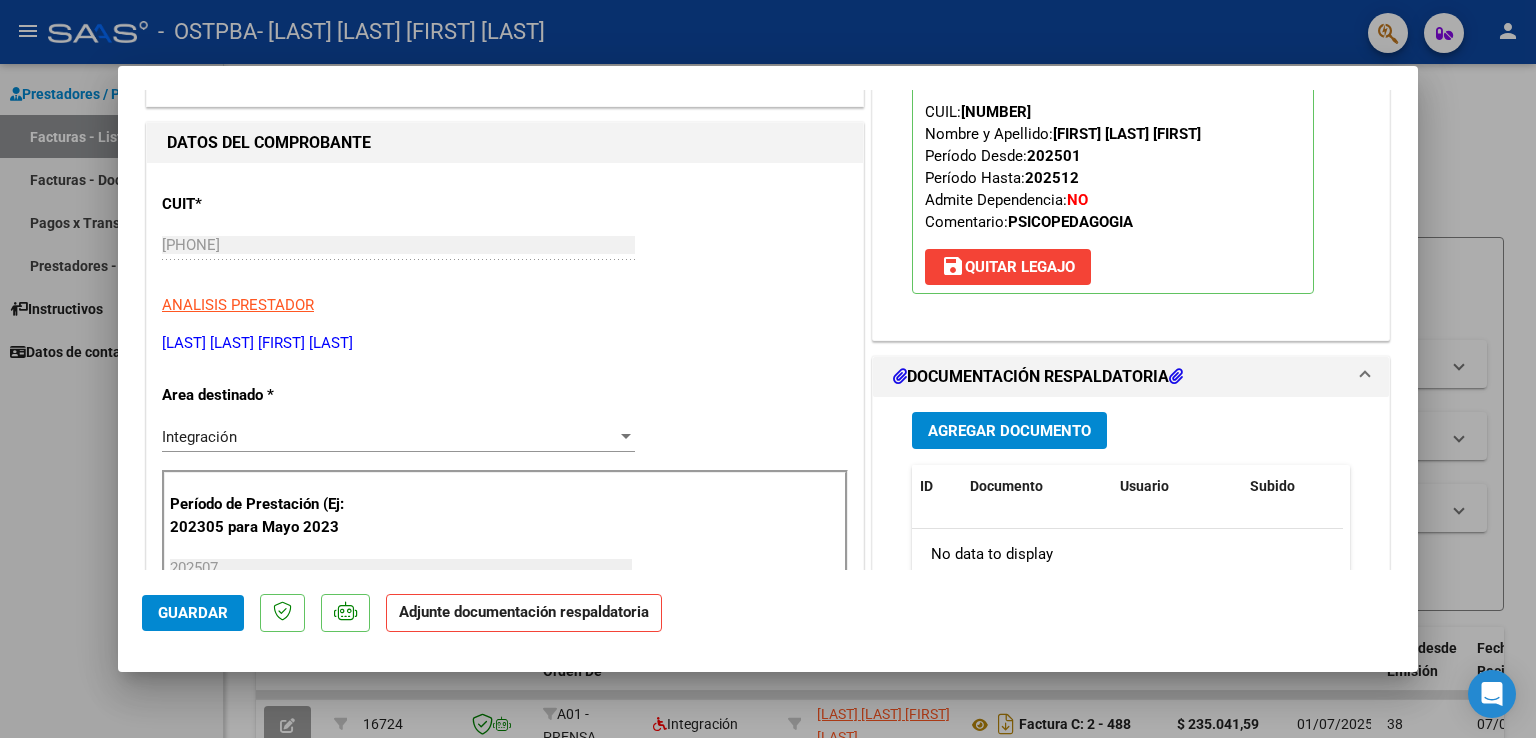 scroll, scrollTop: 208, scrollLeft: 0, axis: vertical 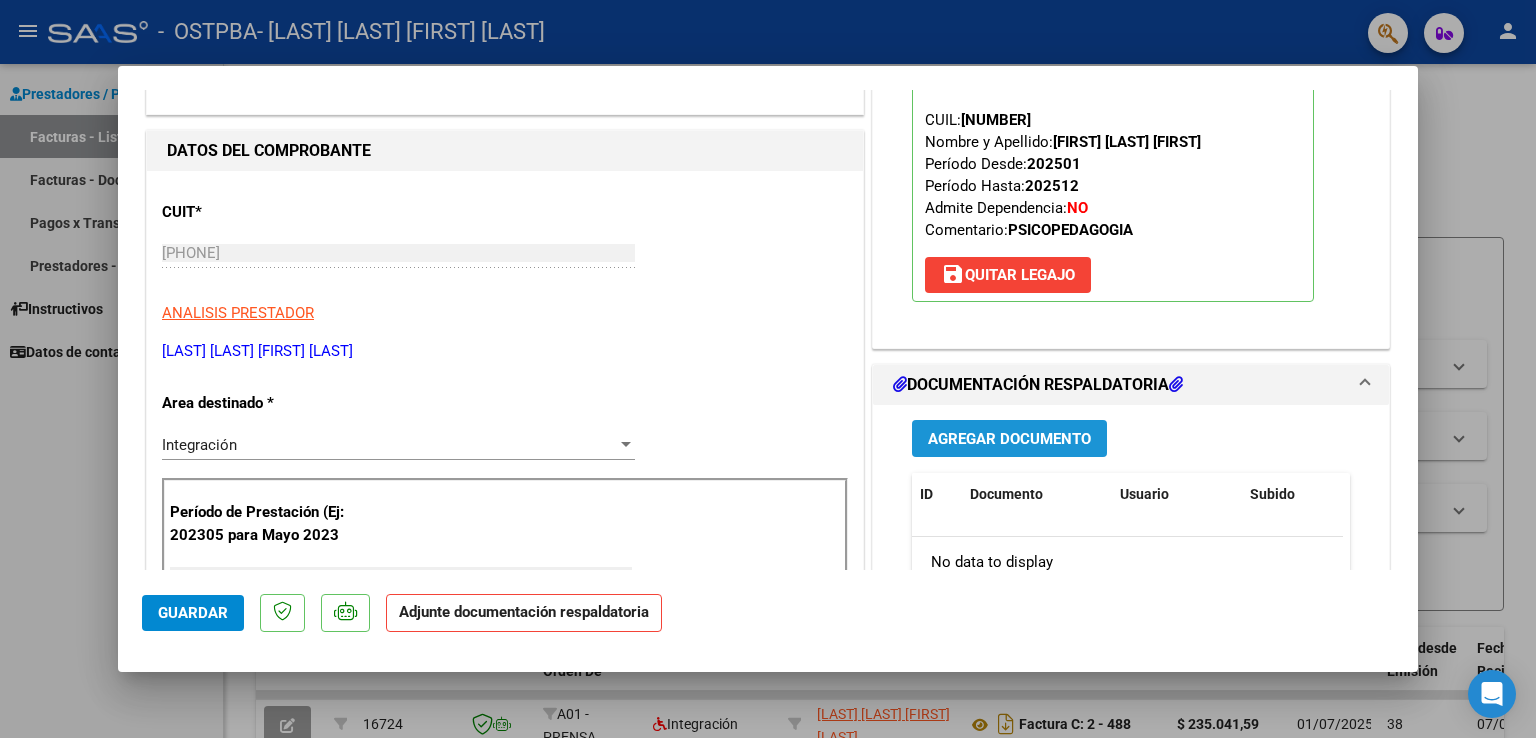 click on "Agregar Documento" at bounding box center [1009, 439] 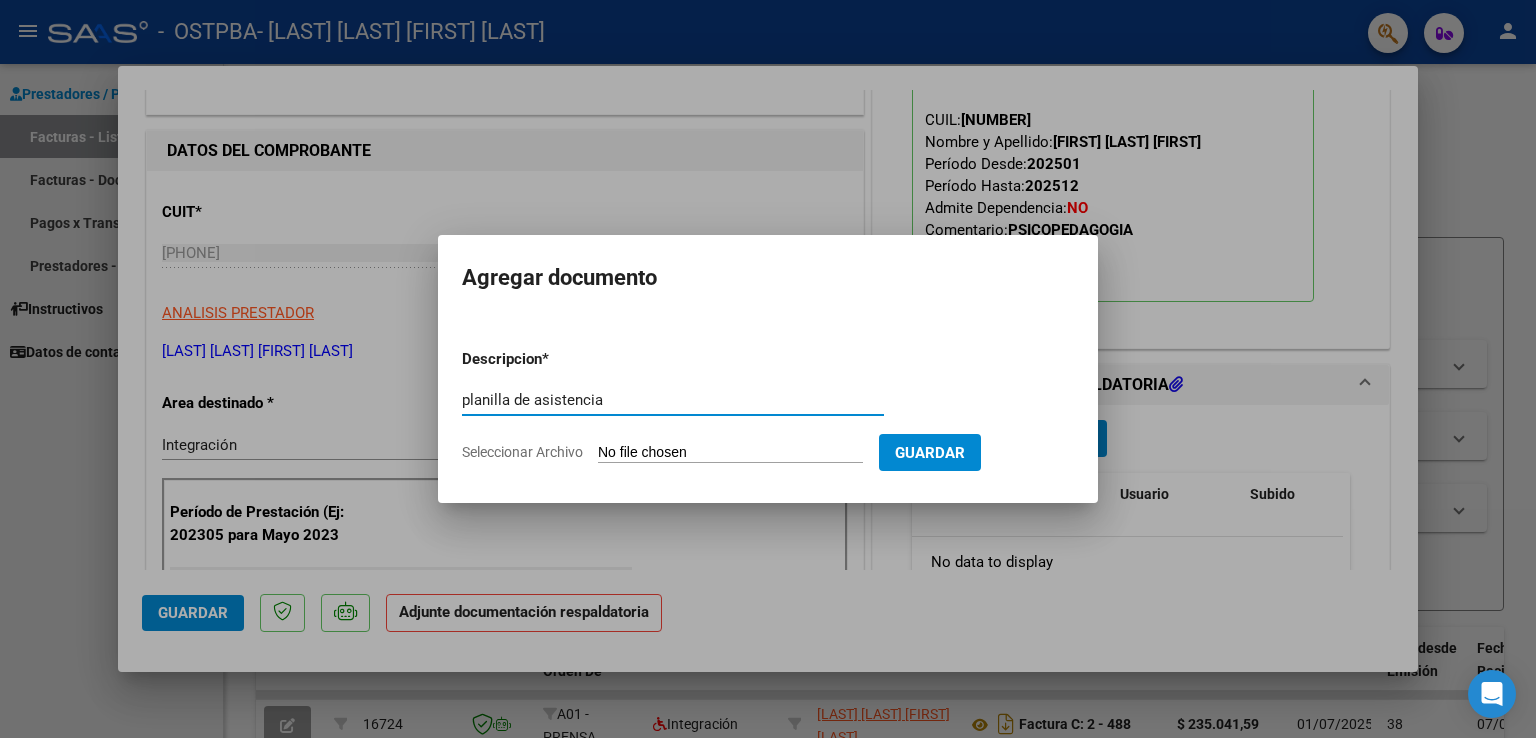 type on "planilla de asistencia" 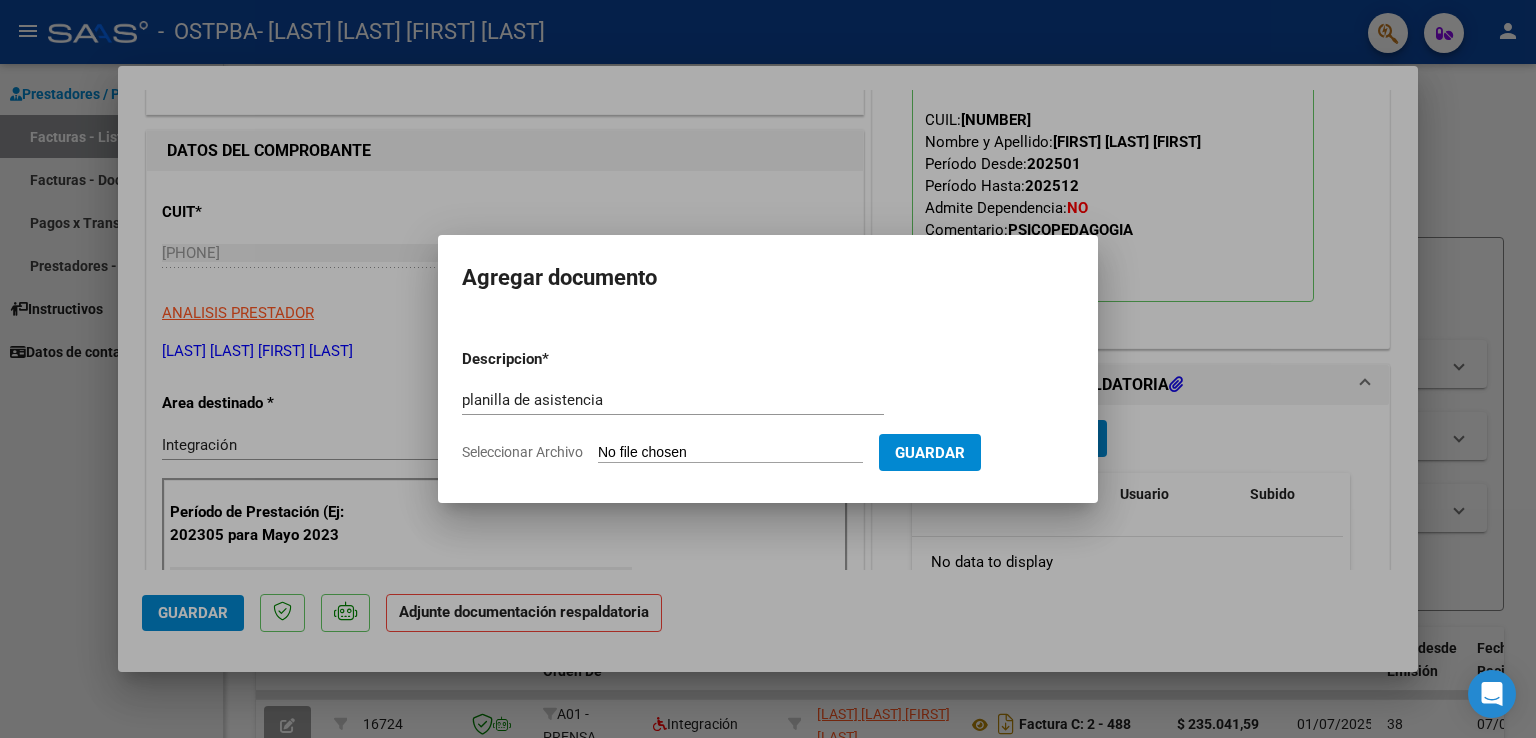 click on "Seleccionar Archivo" at bounding box center [730, 453] 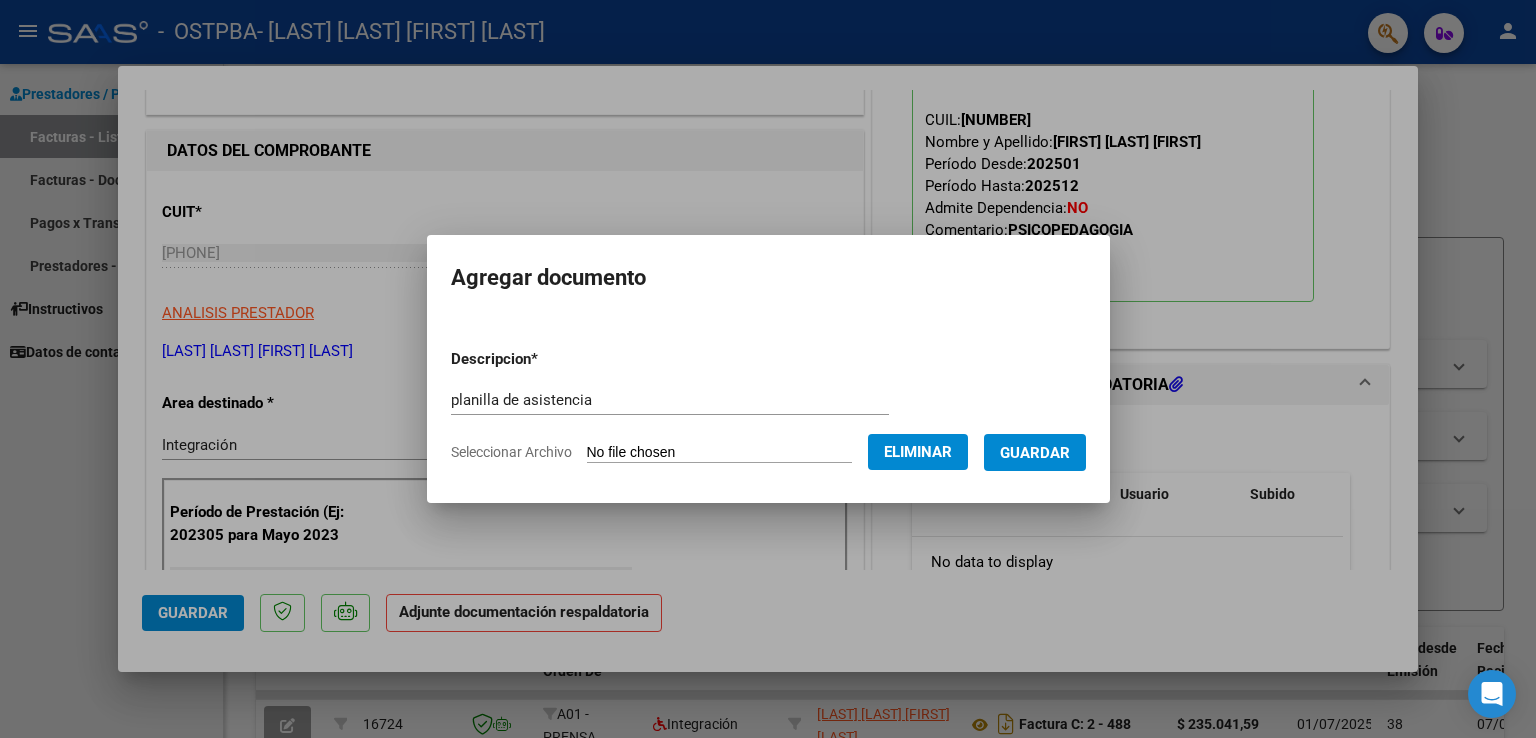 click on "Guardar" at bounding box center (1035, 453) 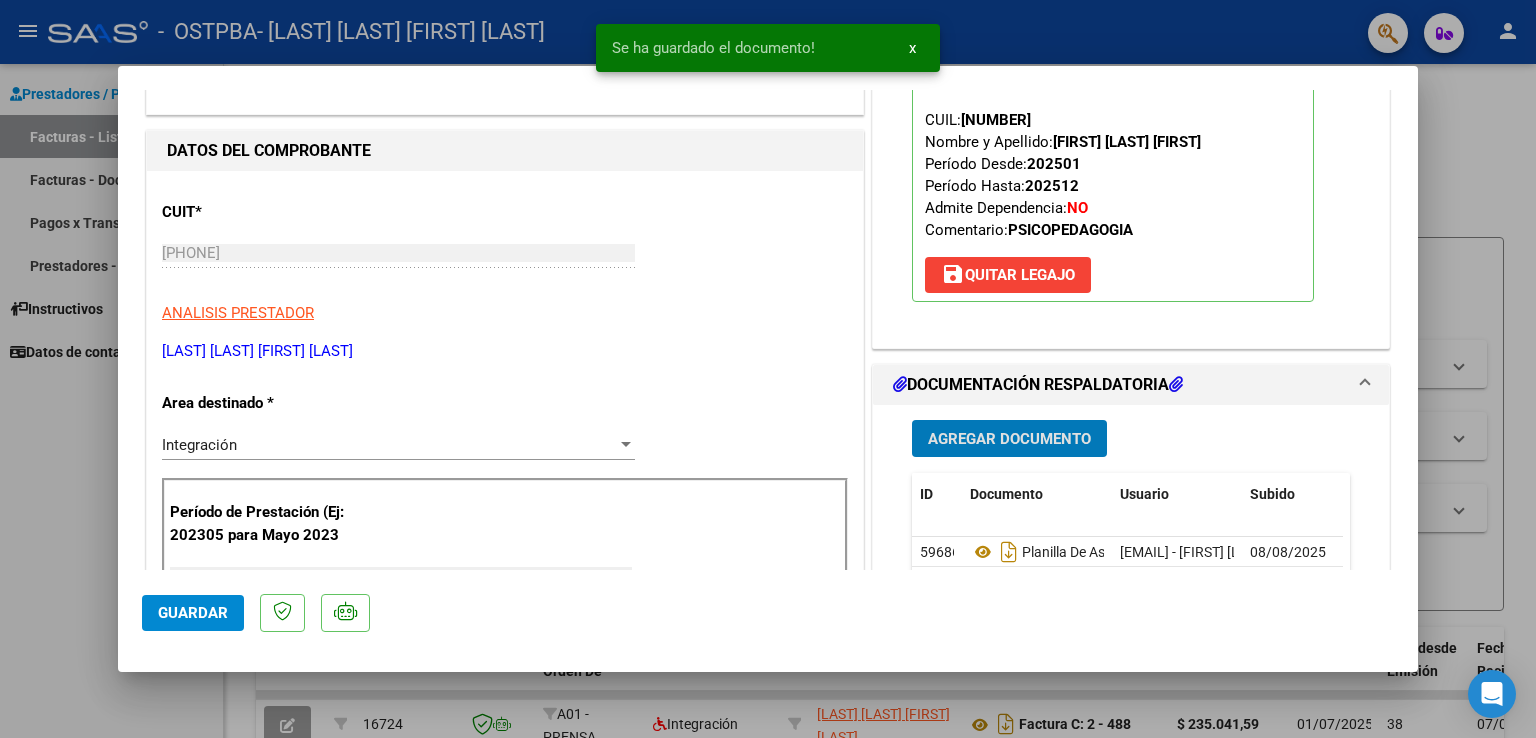 click on "Guardar" 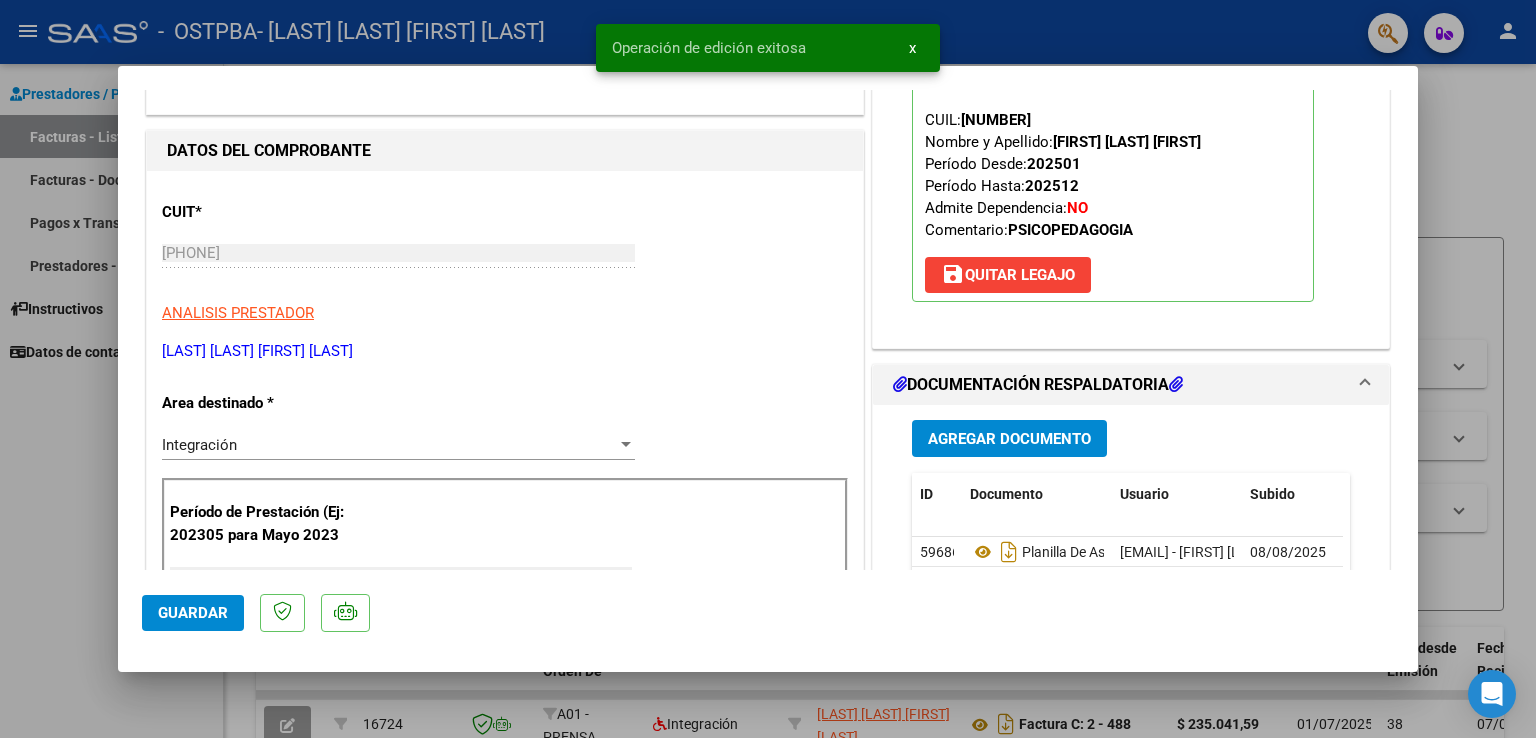 click at bounding box center [768, 369] 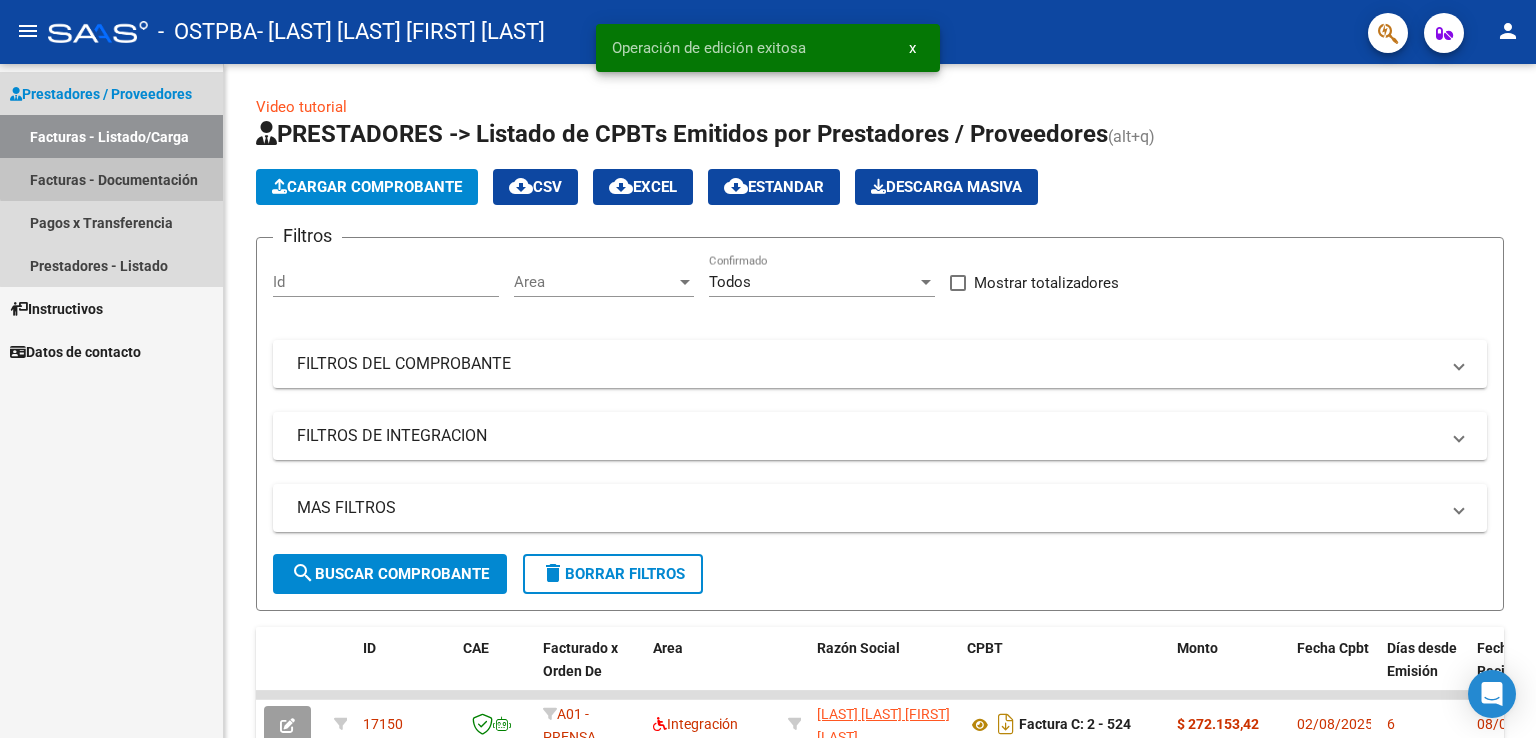 click on "Facturas - Documentación" at bounding box center [111, 179] 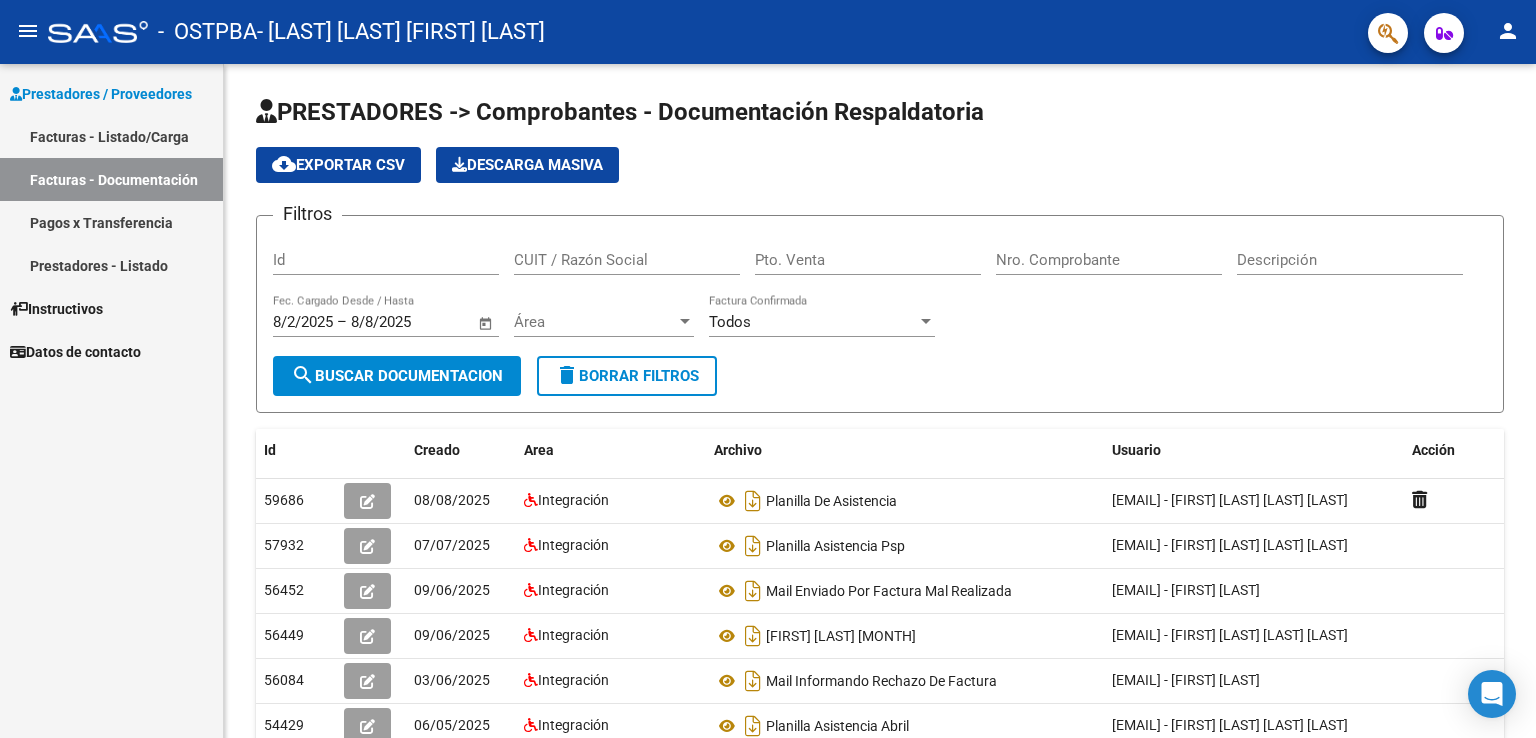 click on "Facturas - Listado/Carga" at bounding box center (111, 136) 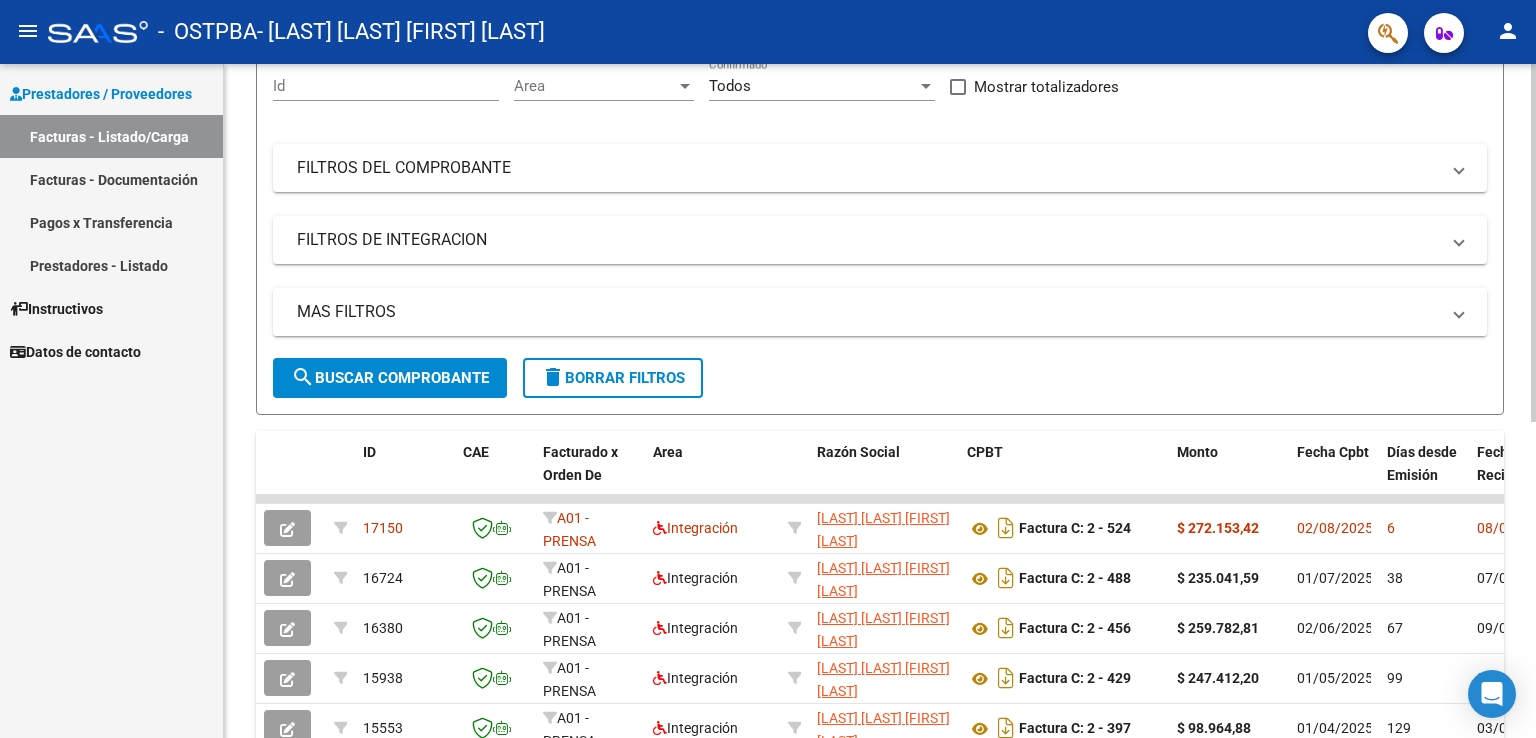 scroll, scrollTop: 0, scrollLeft: 0, axis: both 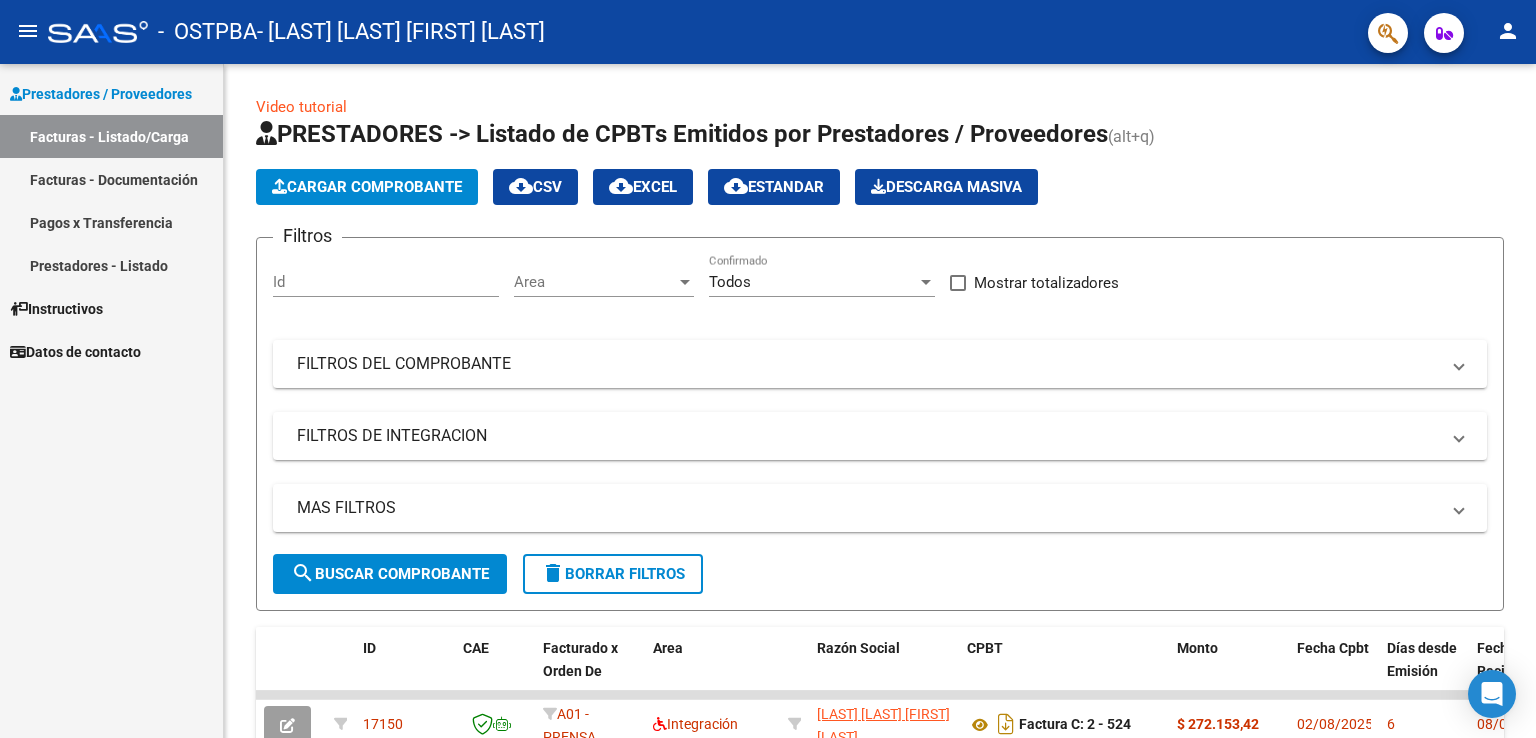 click on "Facturas - Documentación" at bounding box center (111, 179) 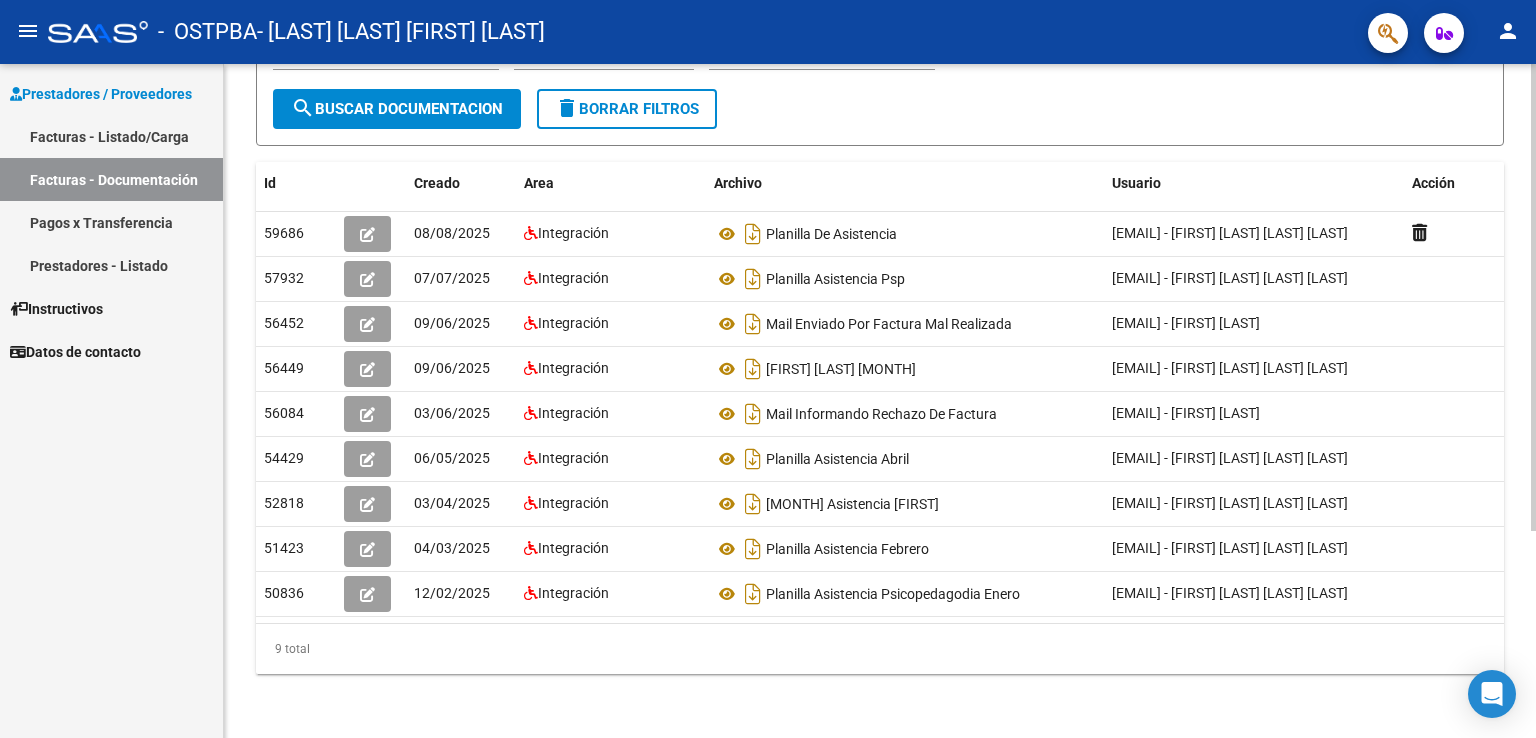scroll, scrollTop: 299, scrollLeft: 0, axis: vertical 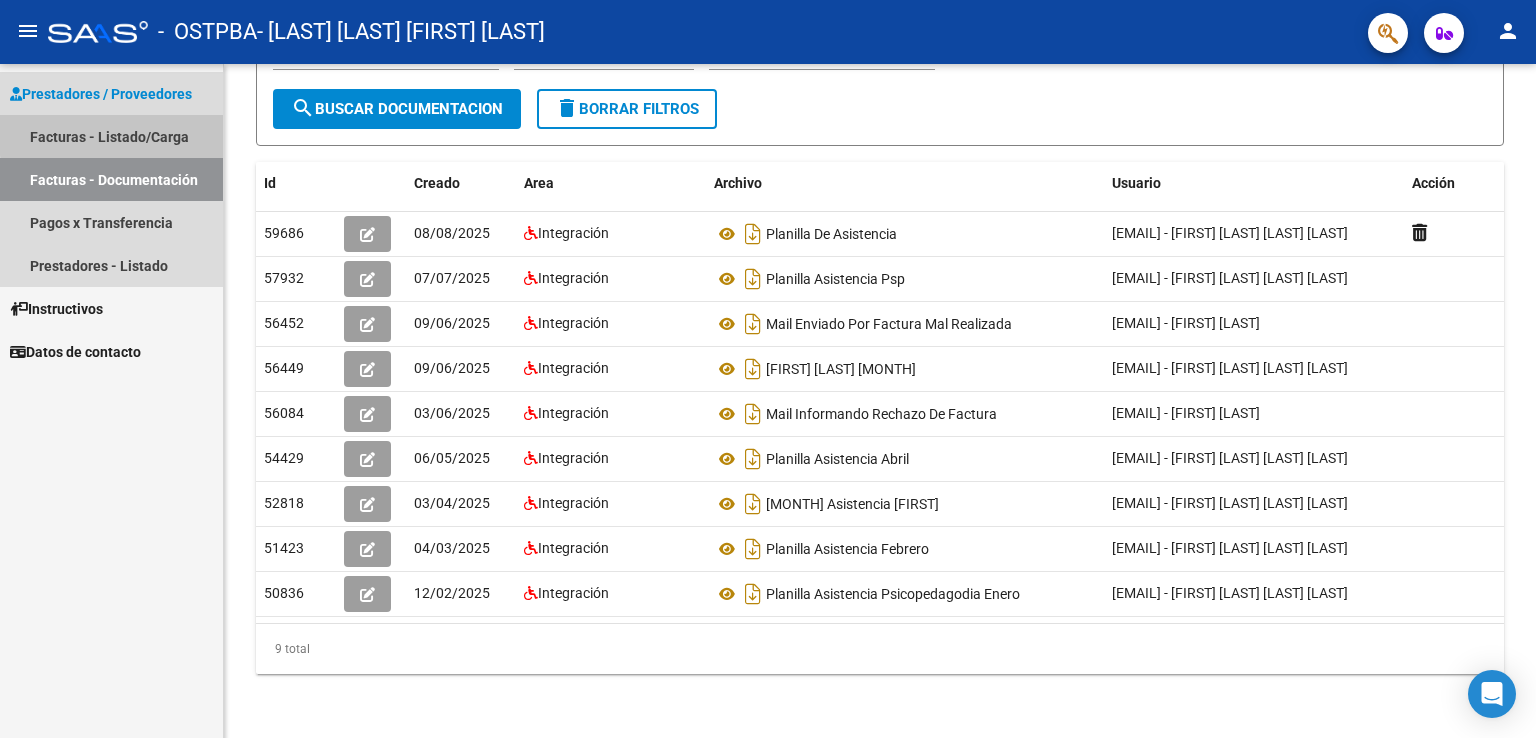 click on "Facturas - Listado/Carga" at bounding box center [111, 136] 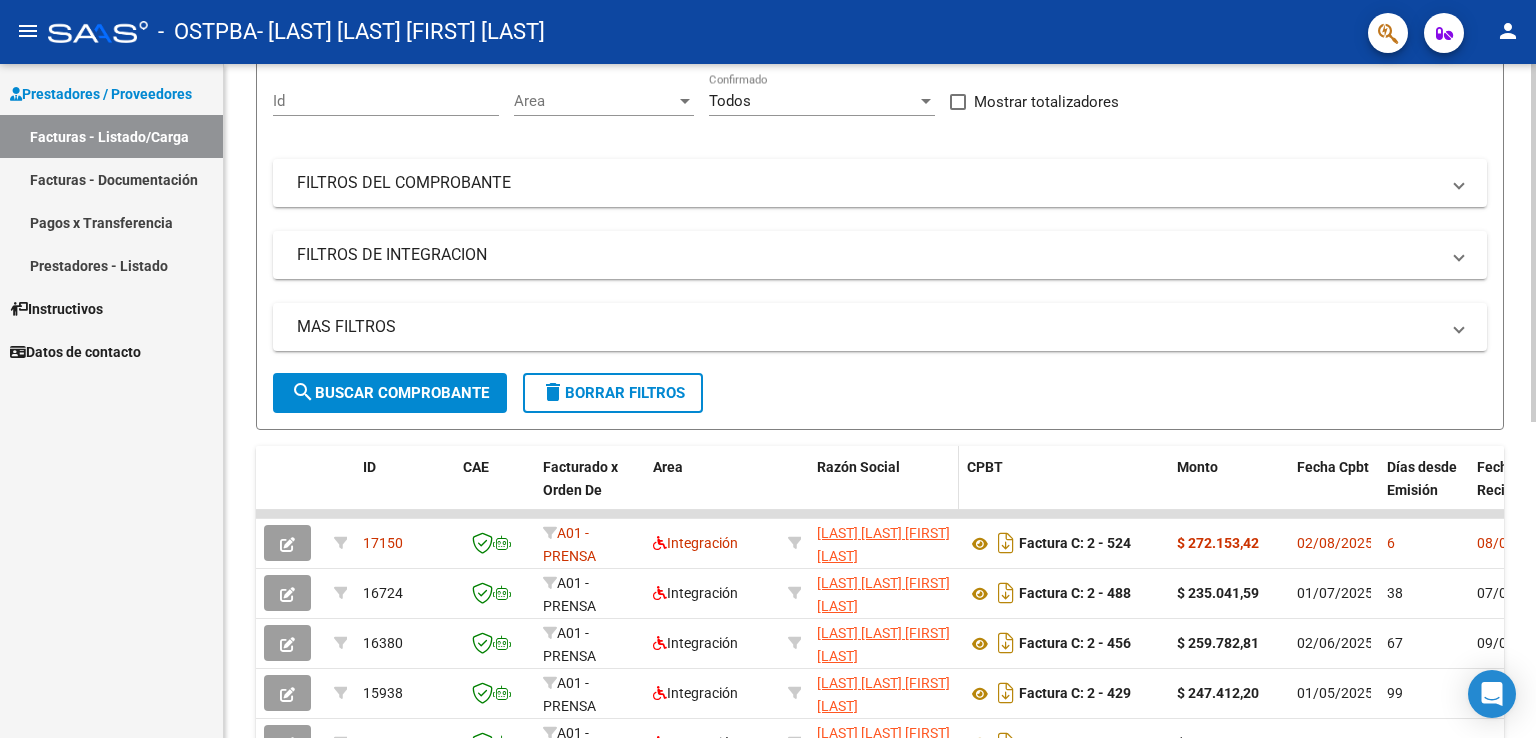 scroll, scrollTop: 400, scrollLeft: 0, axis: vertical 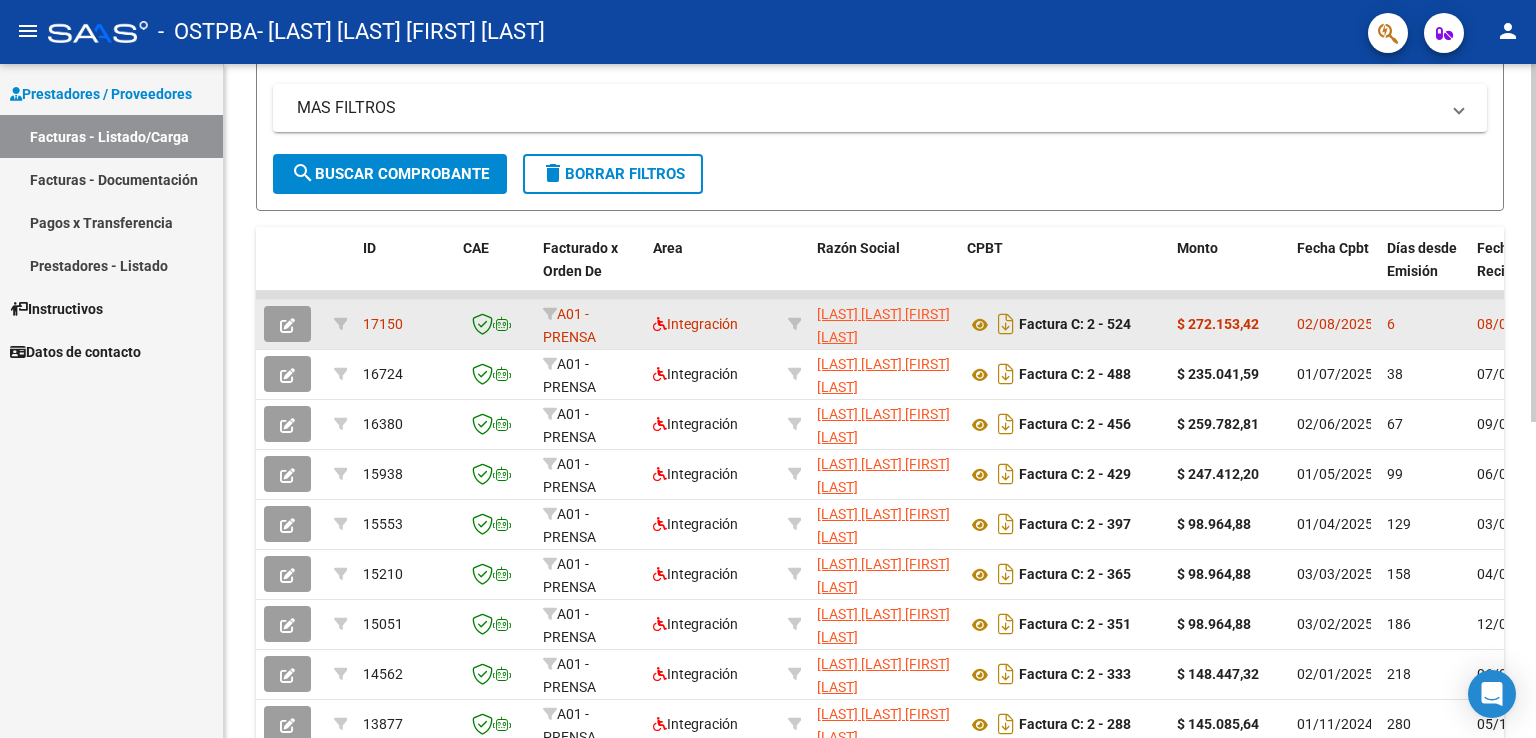 click 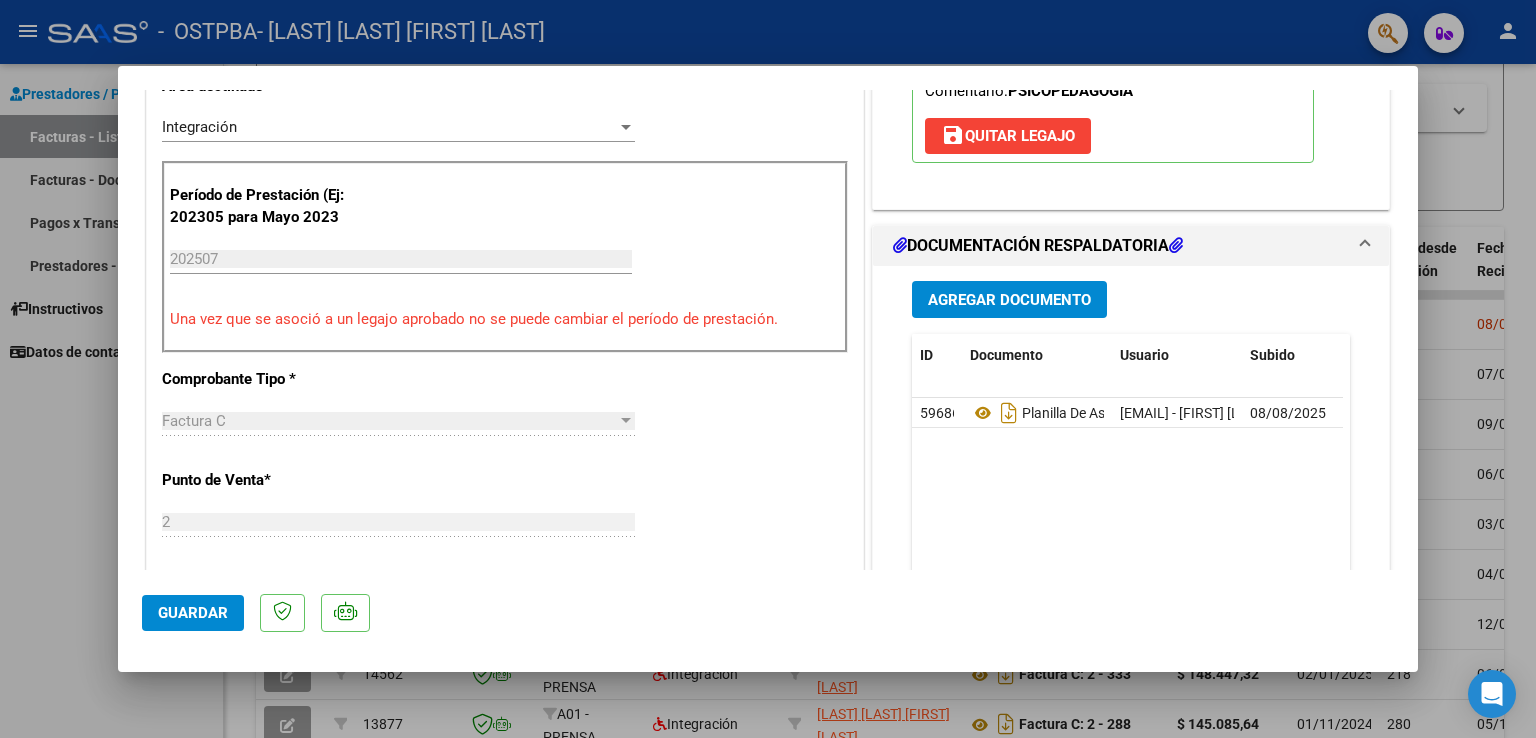 scroll, scrollTop: 500, scrollLeft: 0, axis: vertical 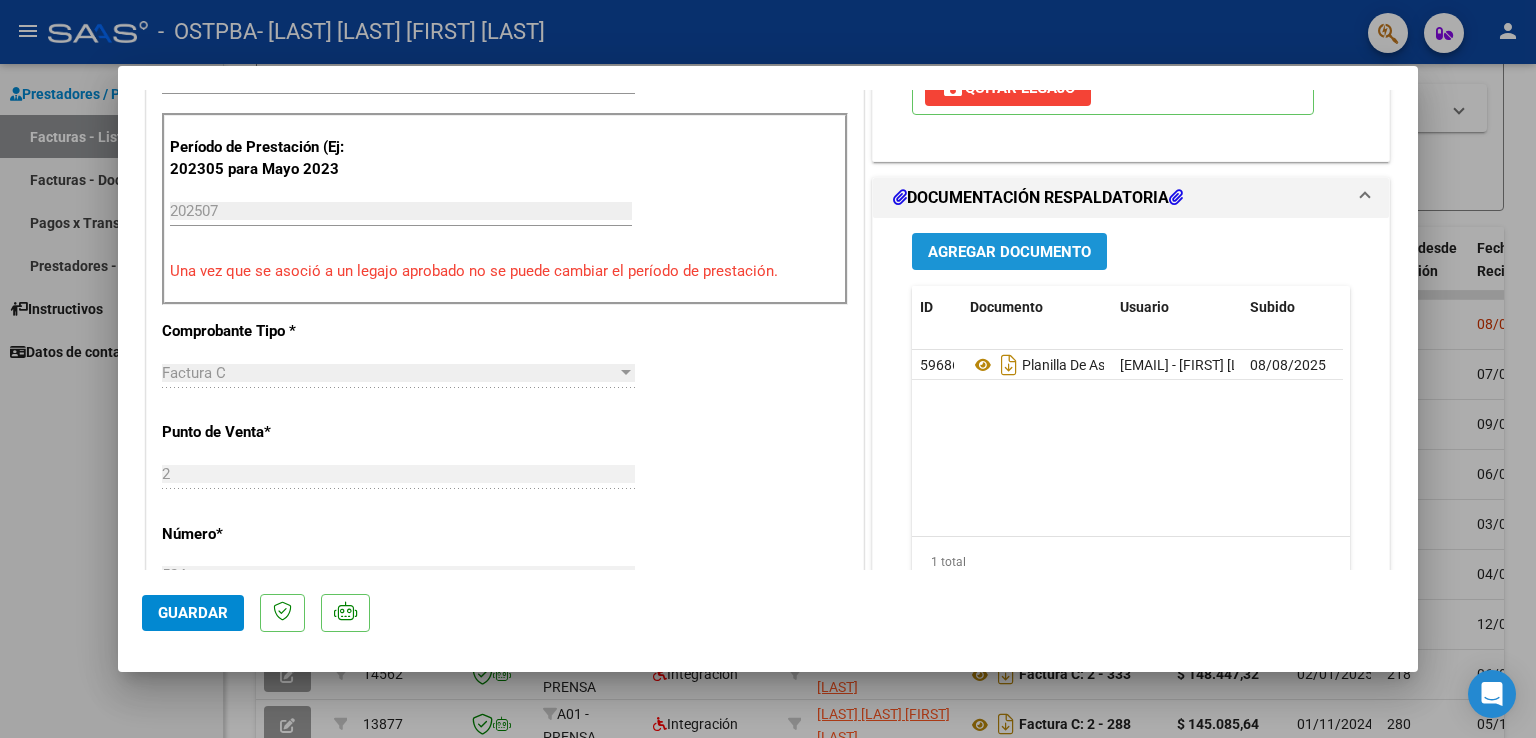 click on "Agregar Documento" at bounding box center [1009, 252] 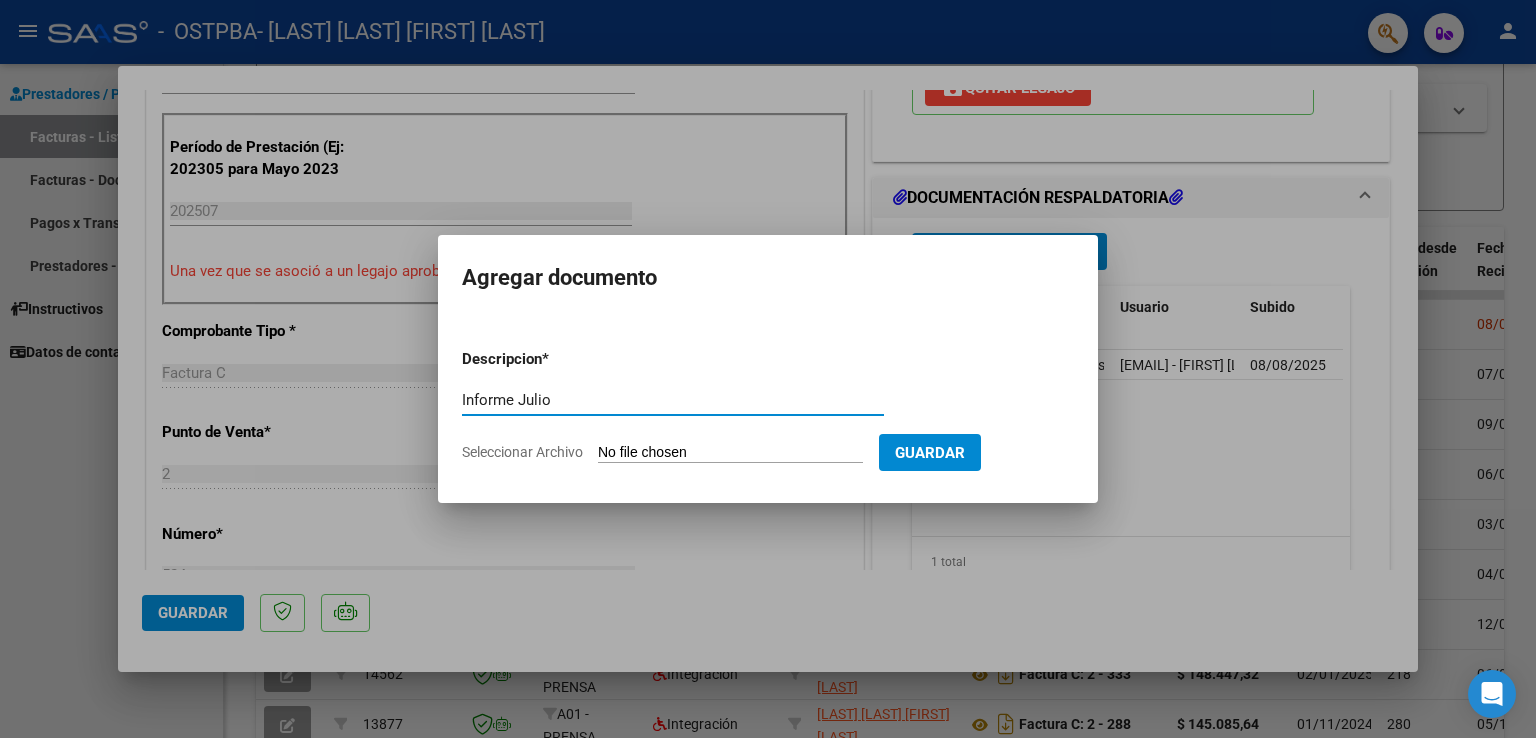 type on "Informe Julio" 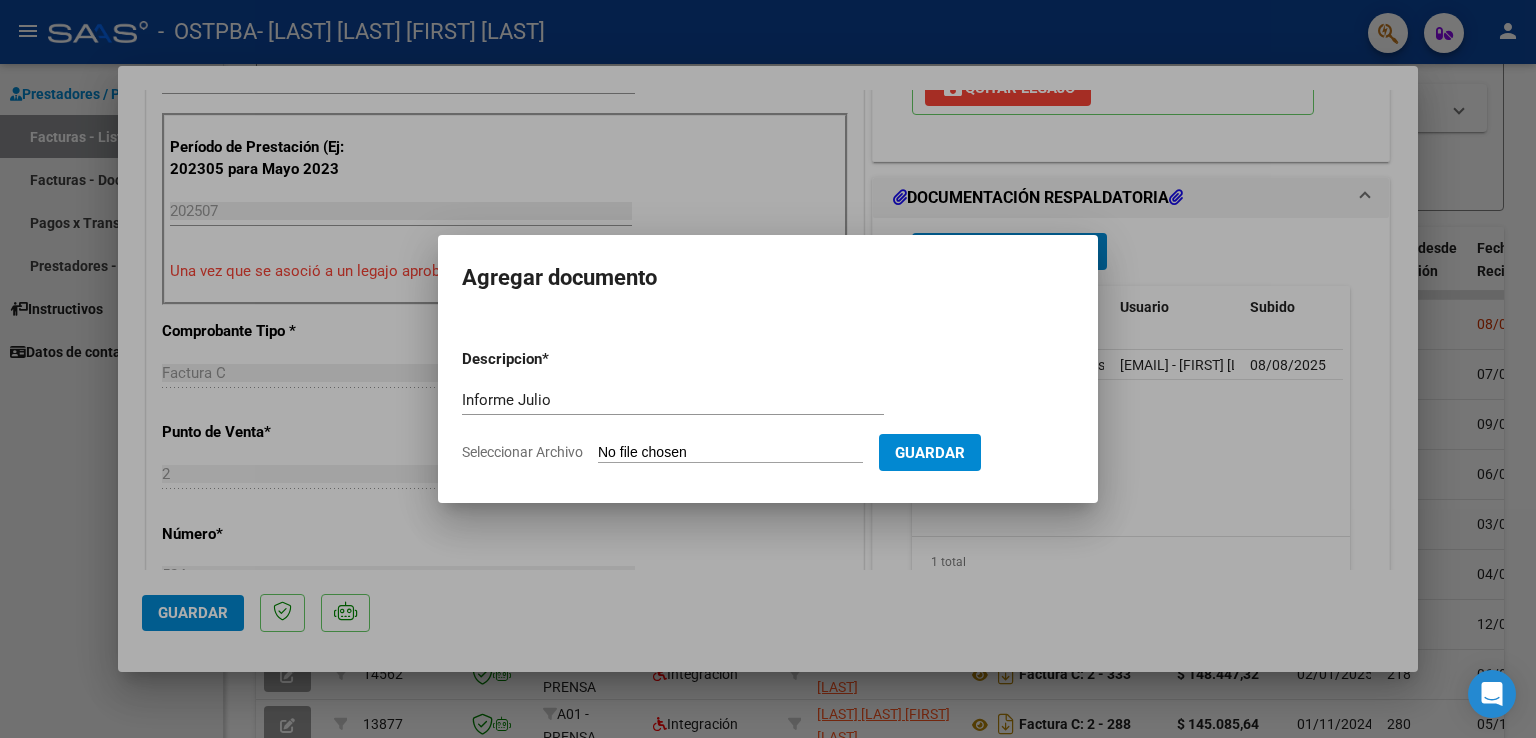 click on "Seleccionar Archivo" at bounding box center [730, 453] 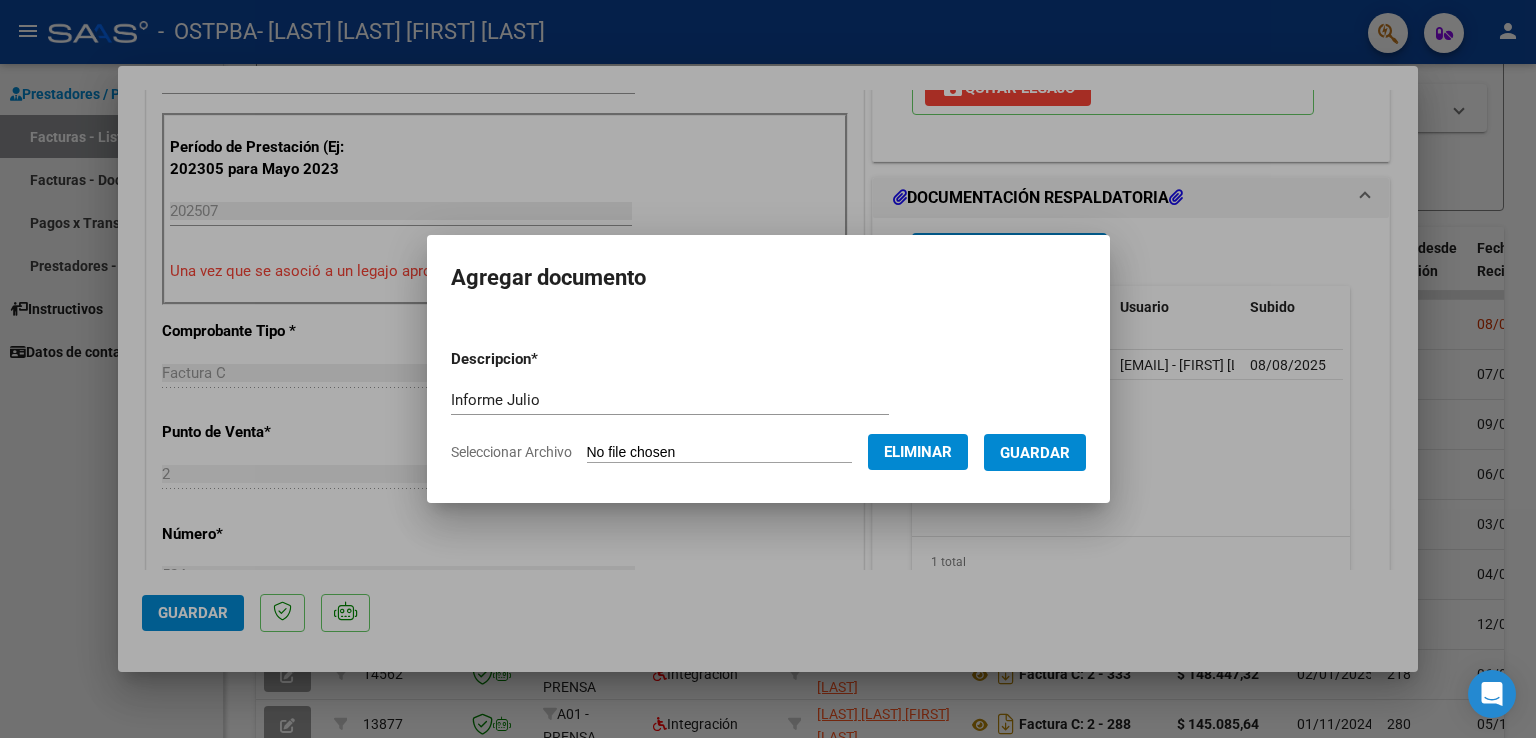 click on "Guardar" at bounding box center [1035, 453] 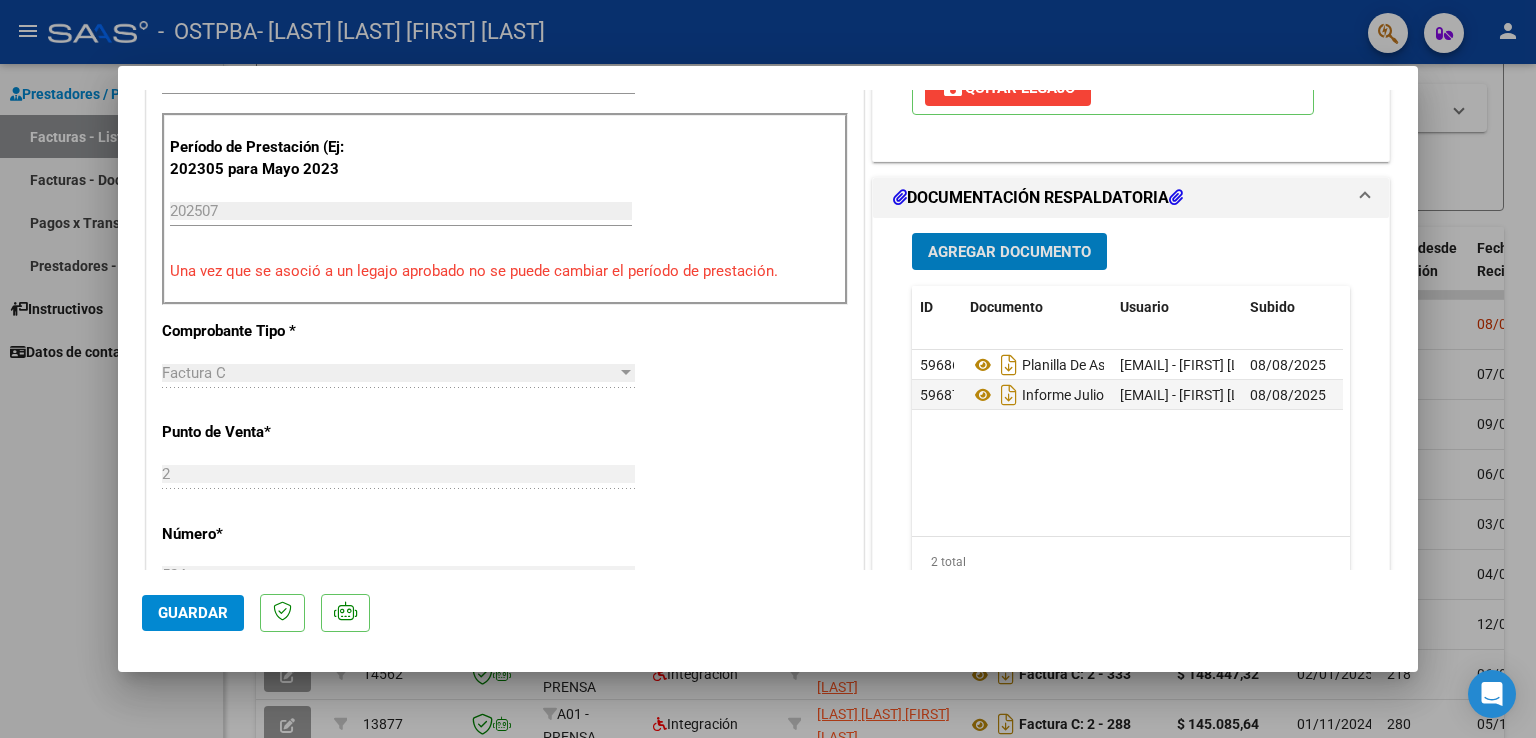 click on "Guardar" 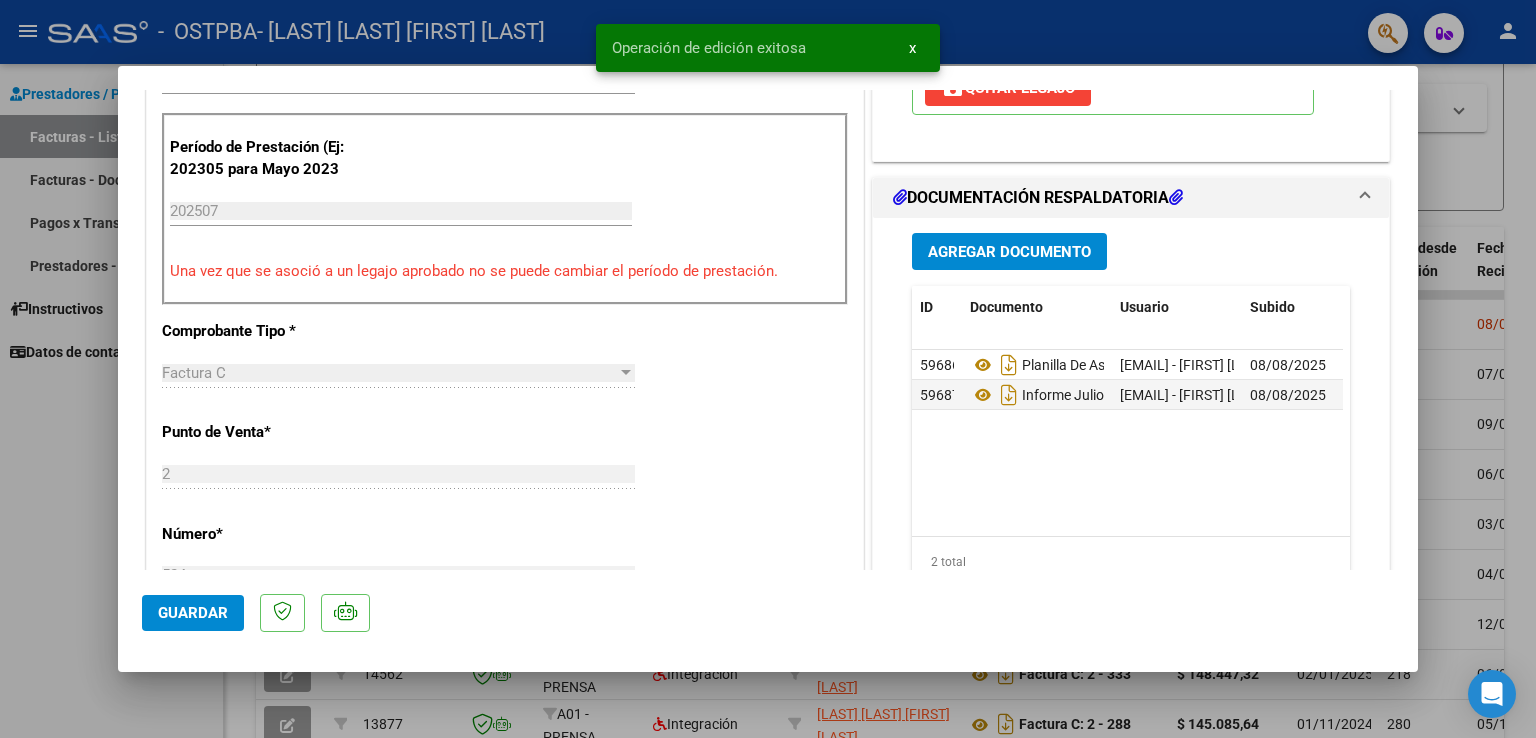 click at bounding box center [768, 369] 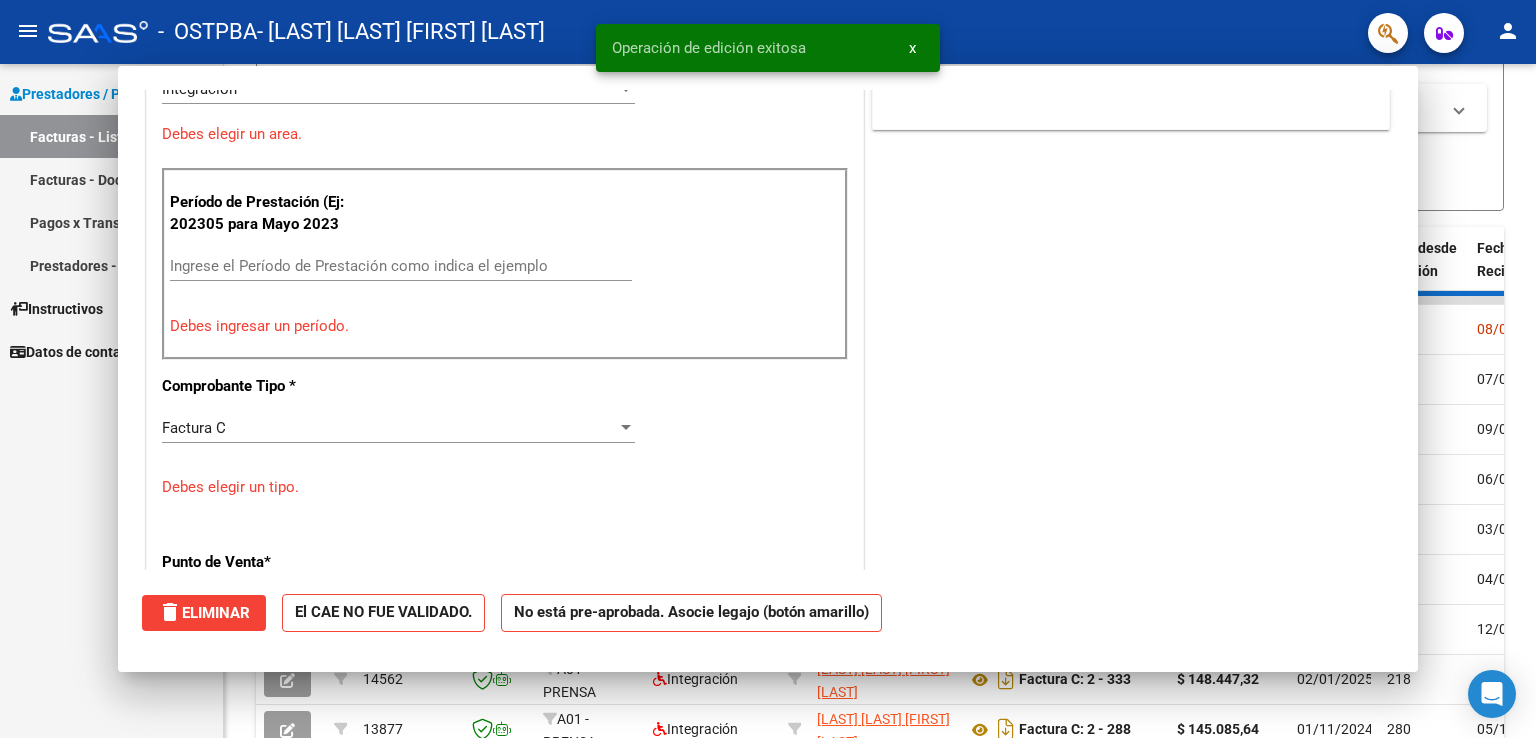 scroll, scrollTop: 0, scrollLeft: 0, axis: both 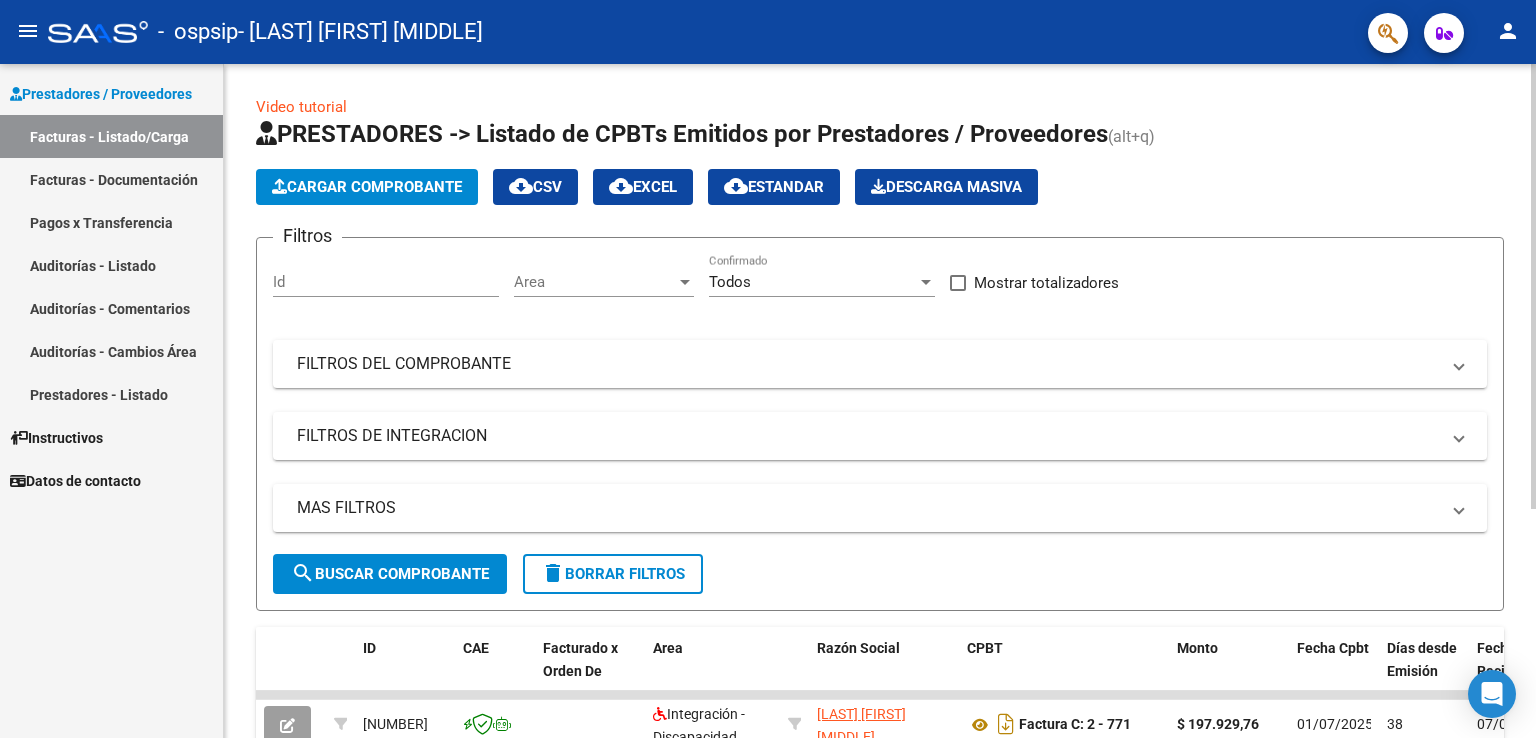 click on "Cargar Comprobante" 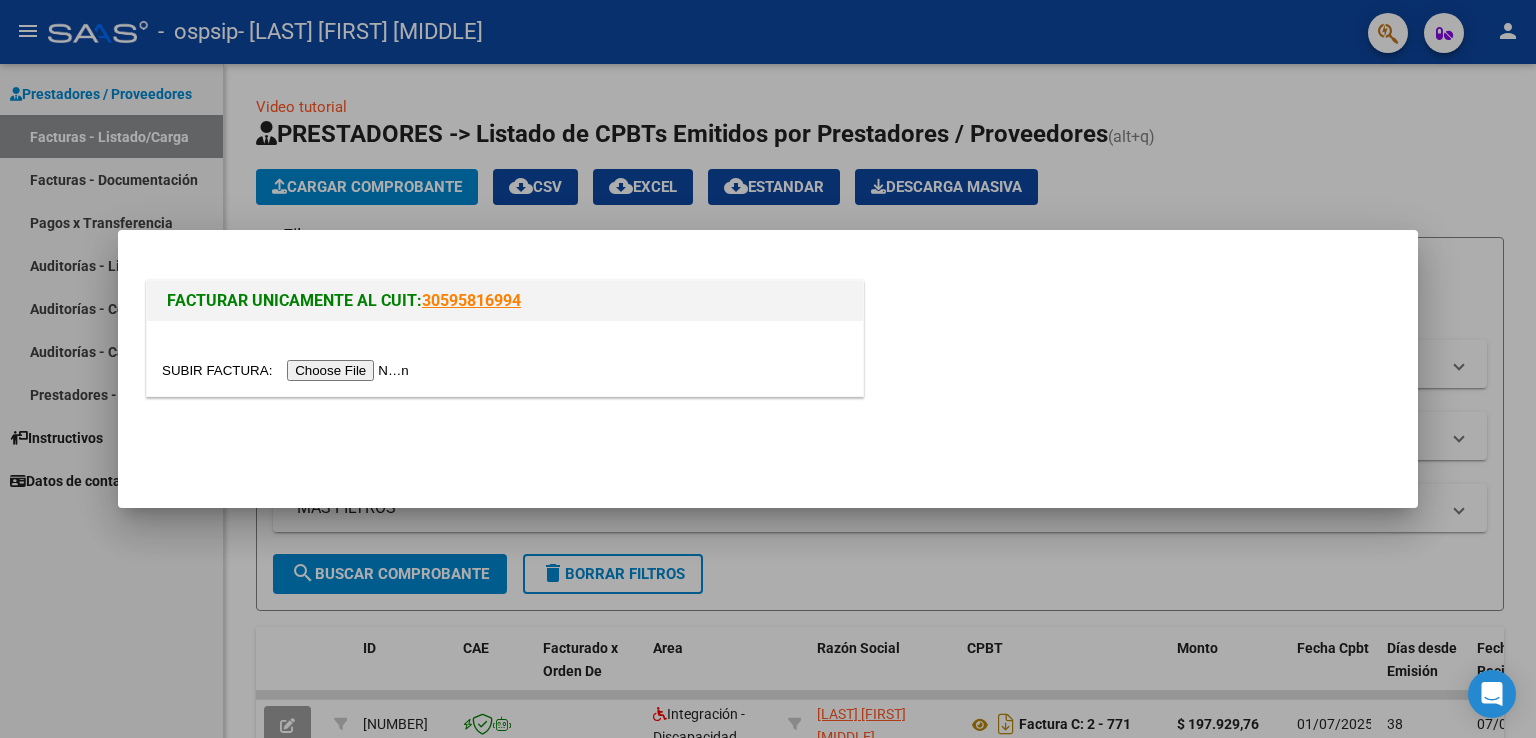 click at bounding box center [288, 370] 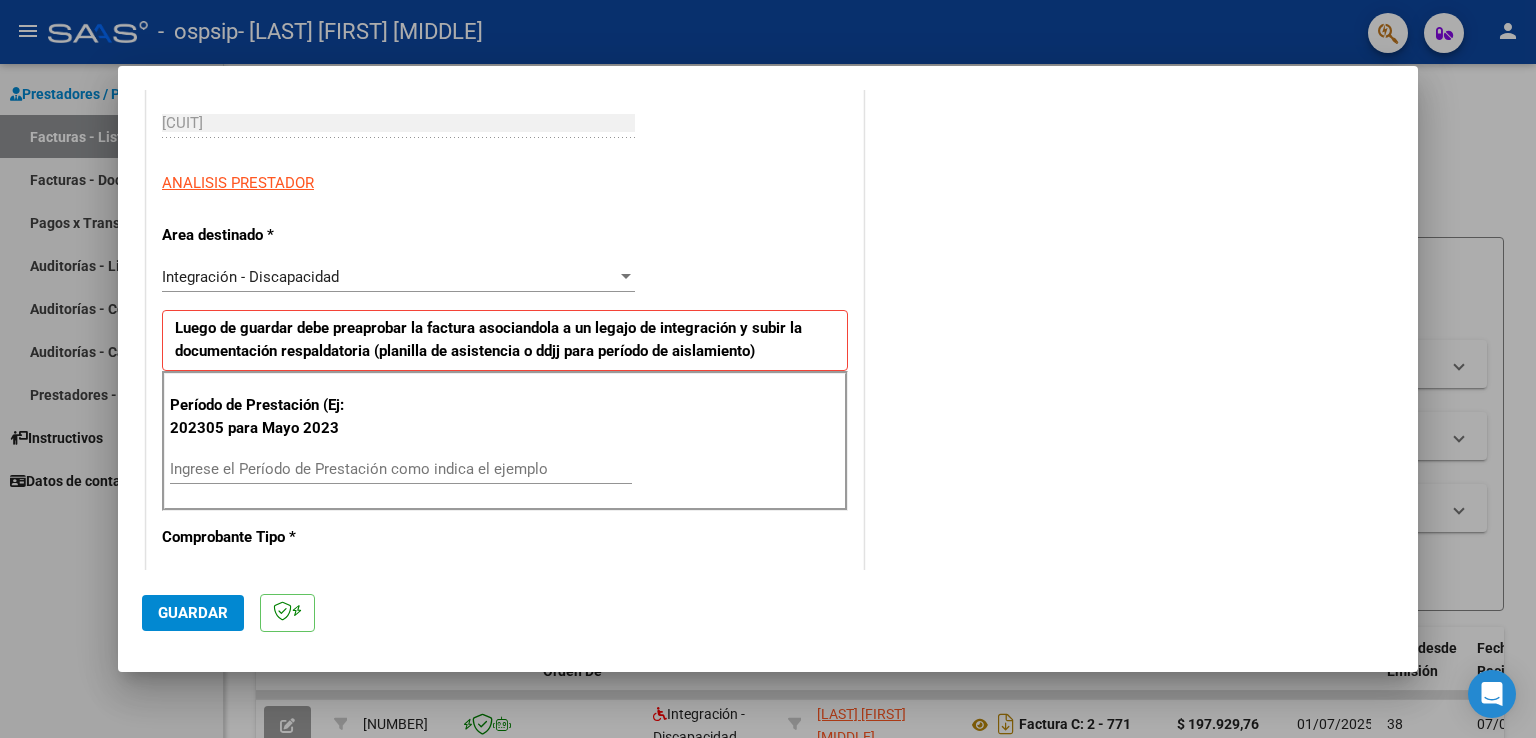 scroll, scrollTop: 400, scrollLeft: 0, axis: vertical 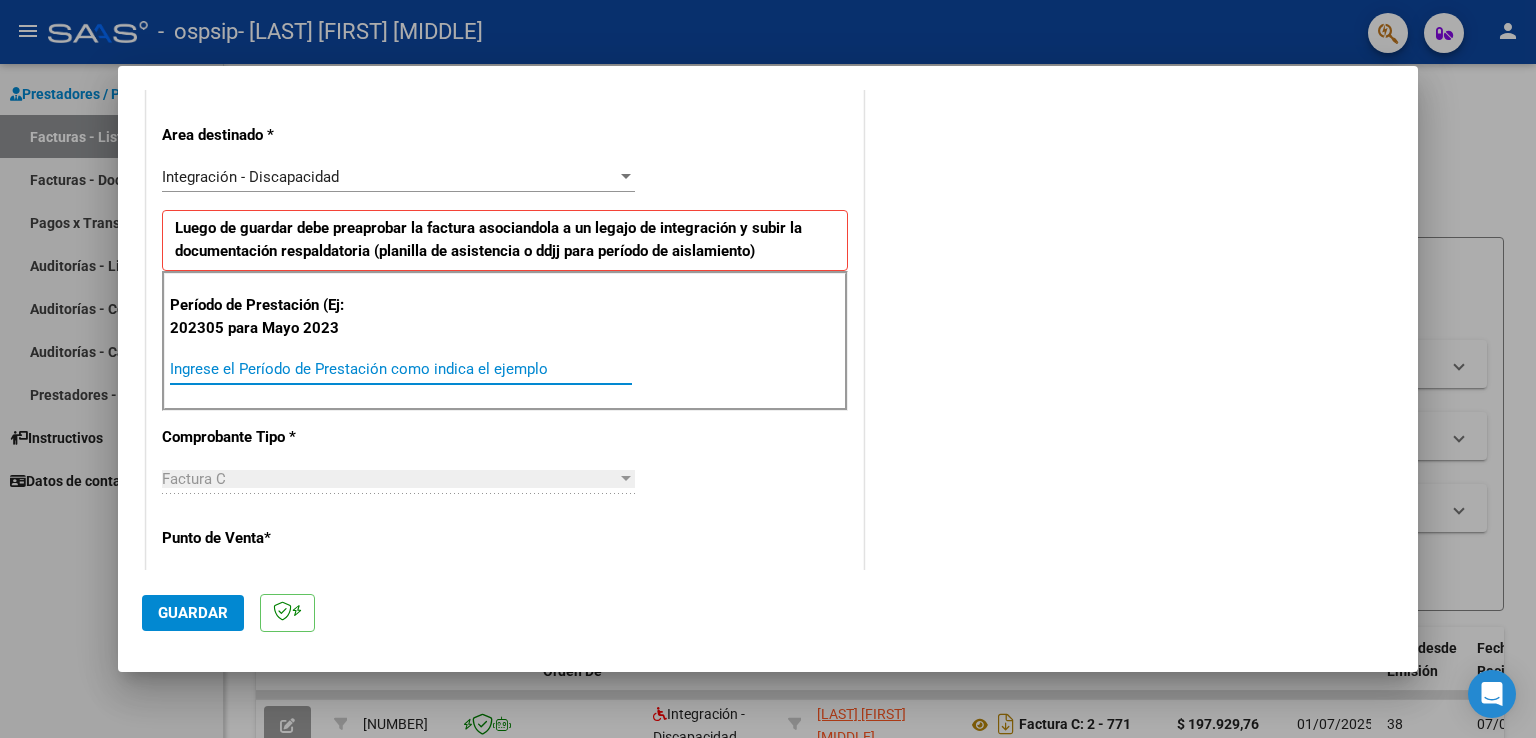click on "Ingrese el Período de Prestación como indica el ejemplo" at bounding box center (401, 369) 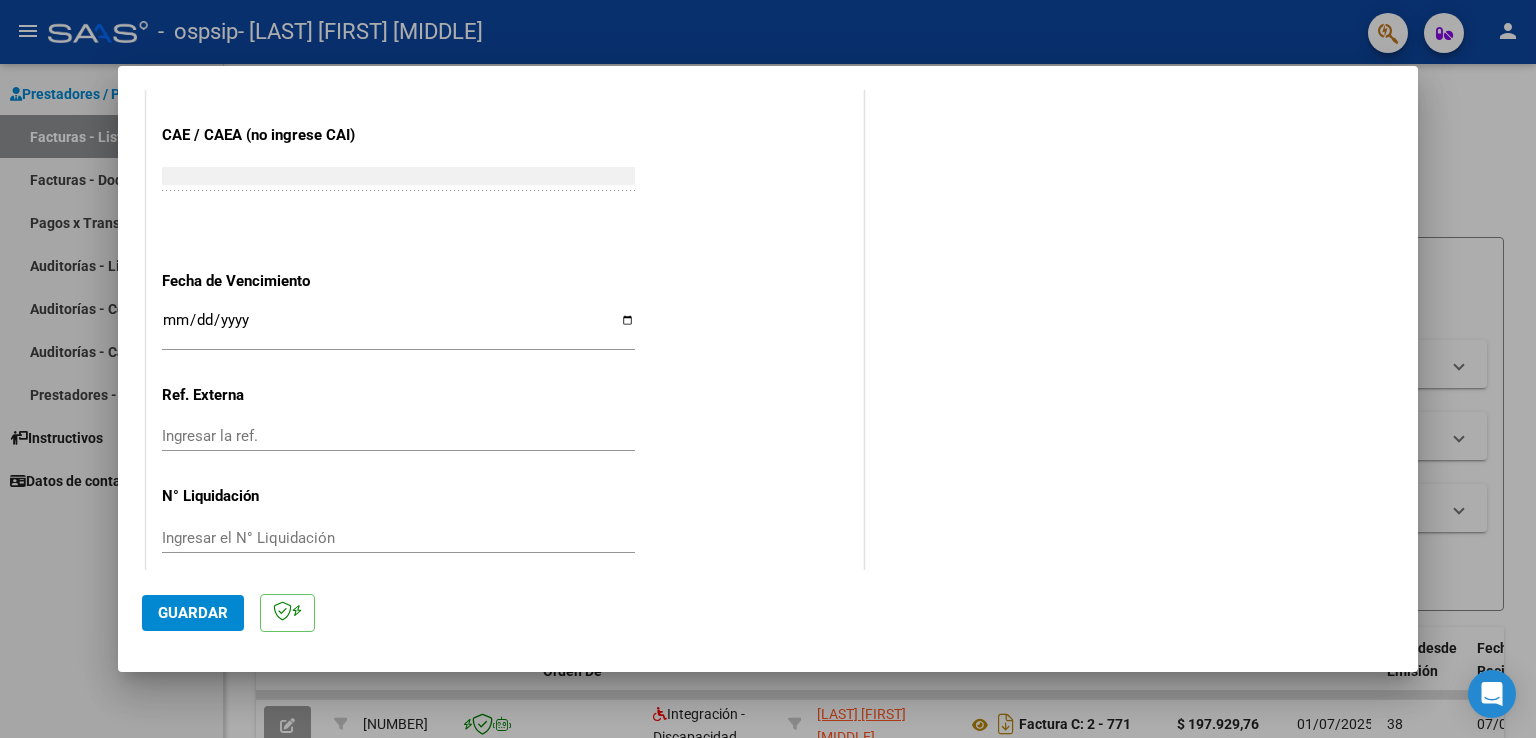 scroll, scrollTop: 1240, scrollLeft: 0, axis: vertical 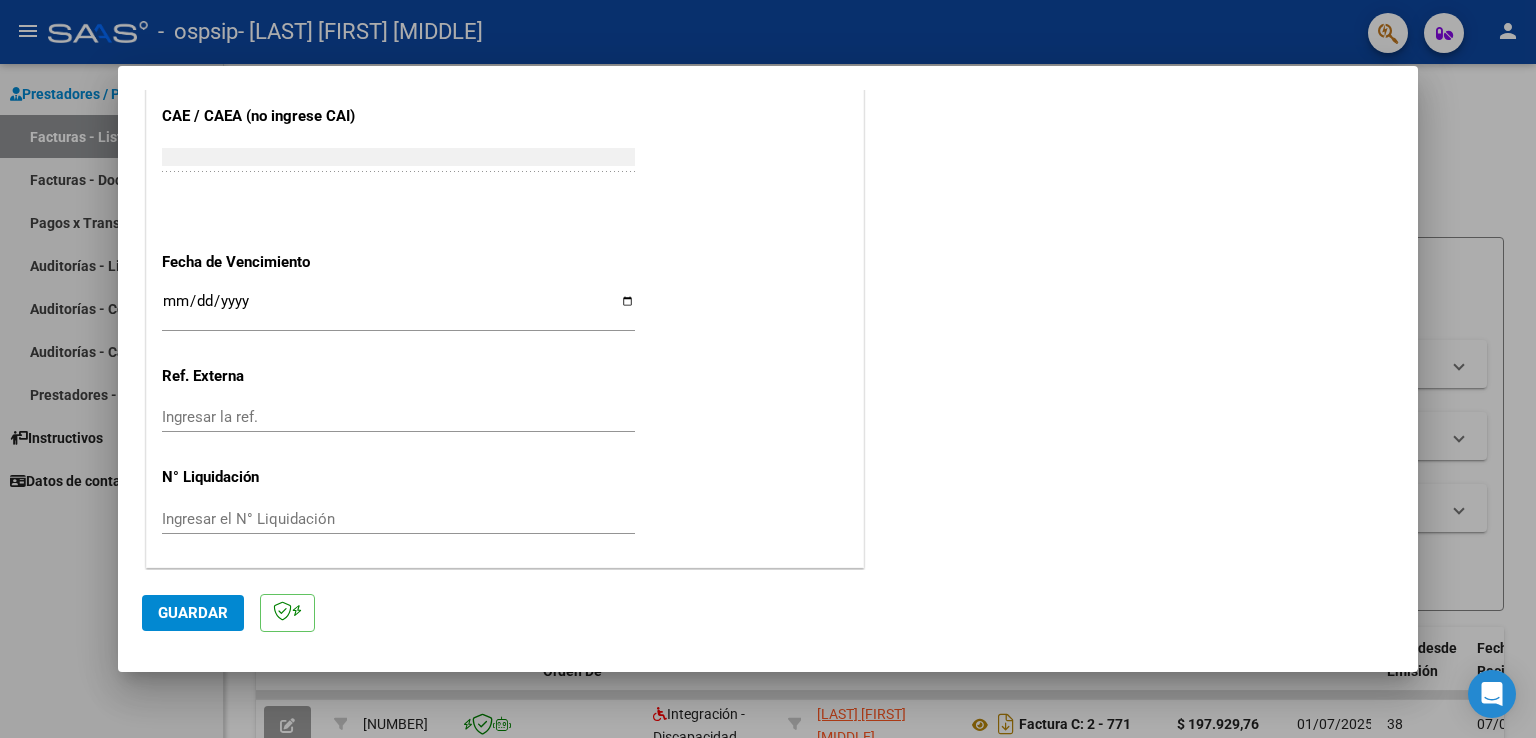 type on "202507" 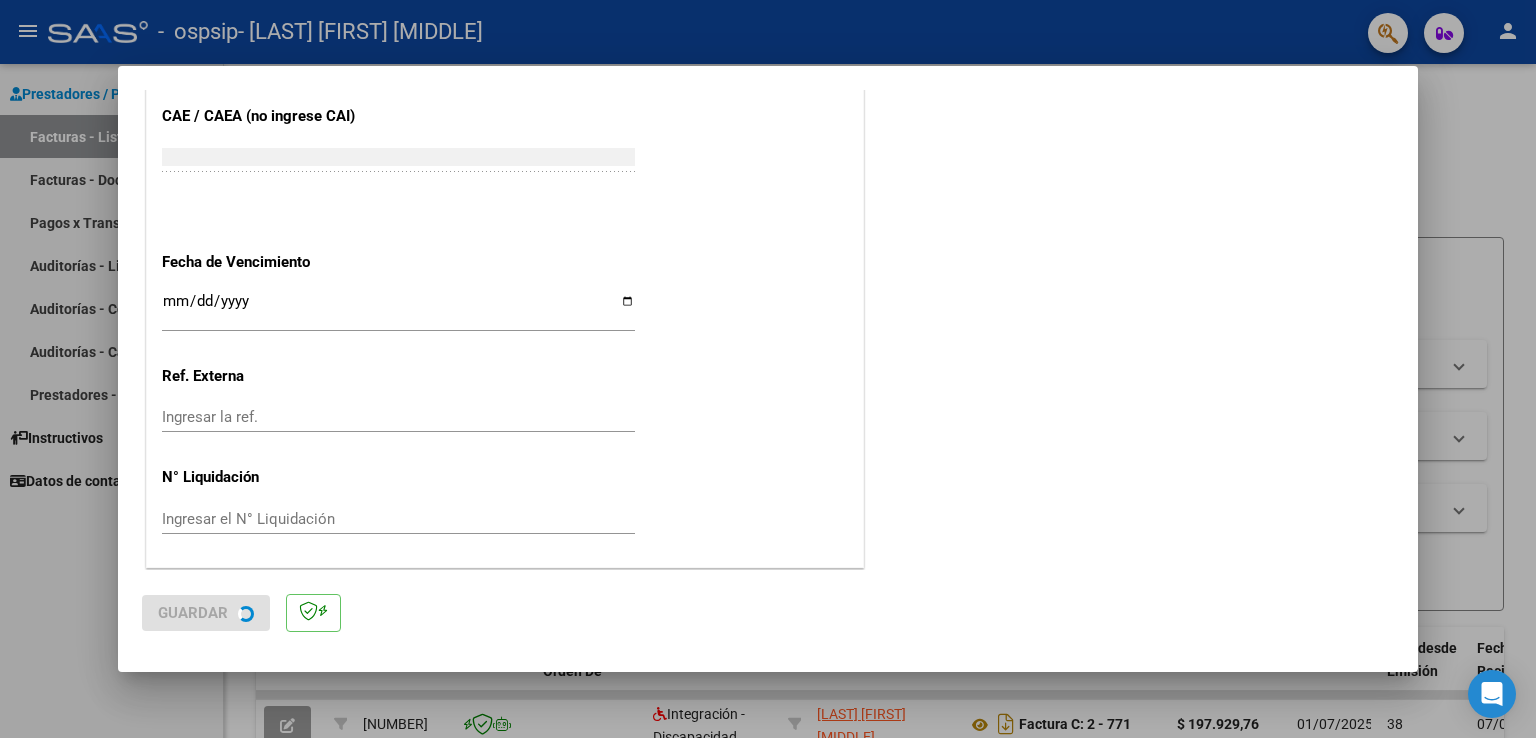 scroll, scrollTop: 0, scrollLeft: 0, axis: both 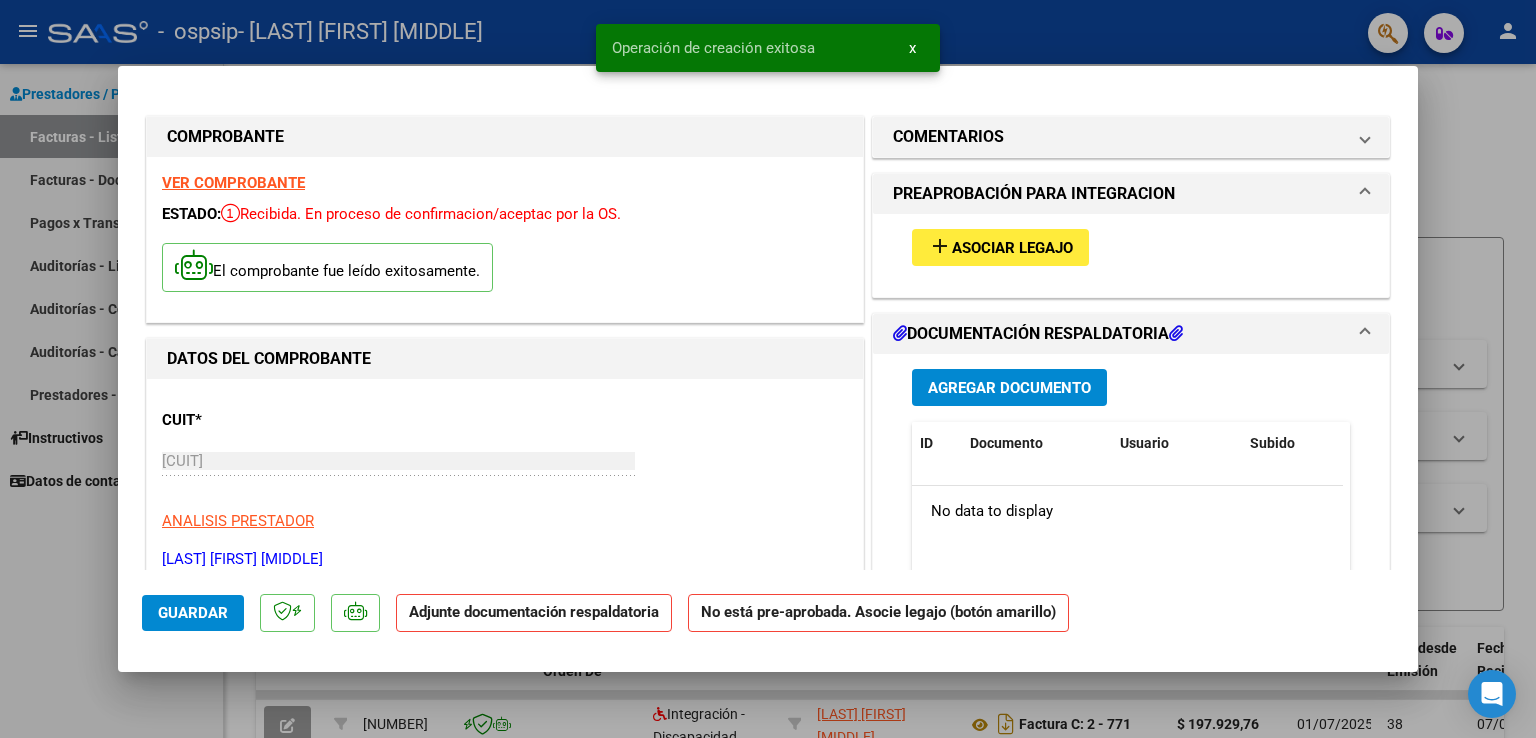 click on "Asociar Legajo" at bounding box center [1012, 248] 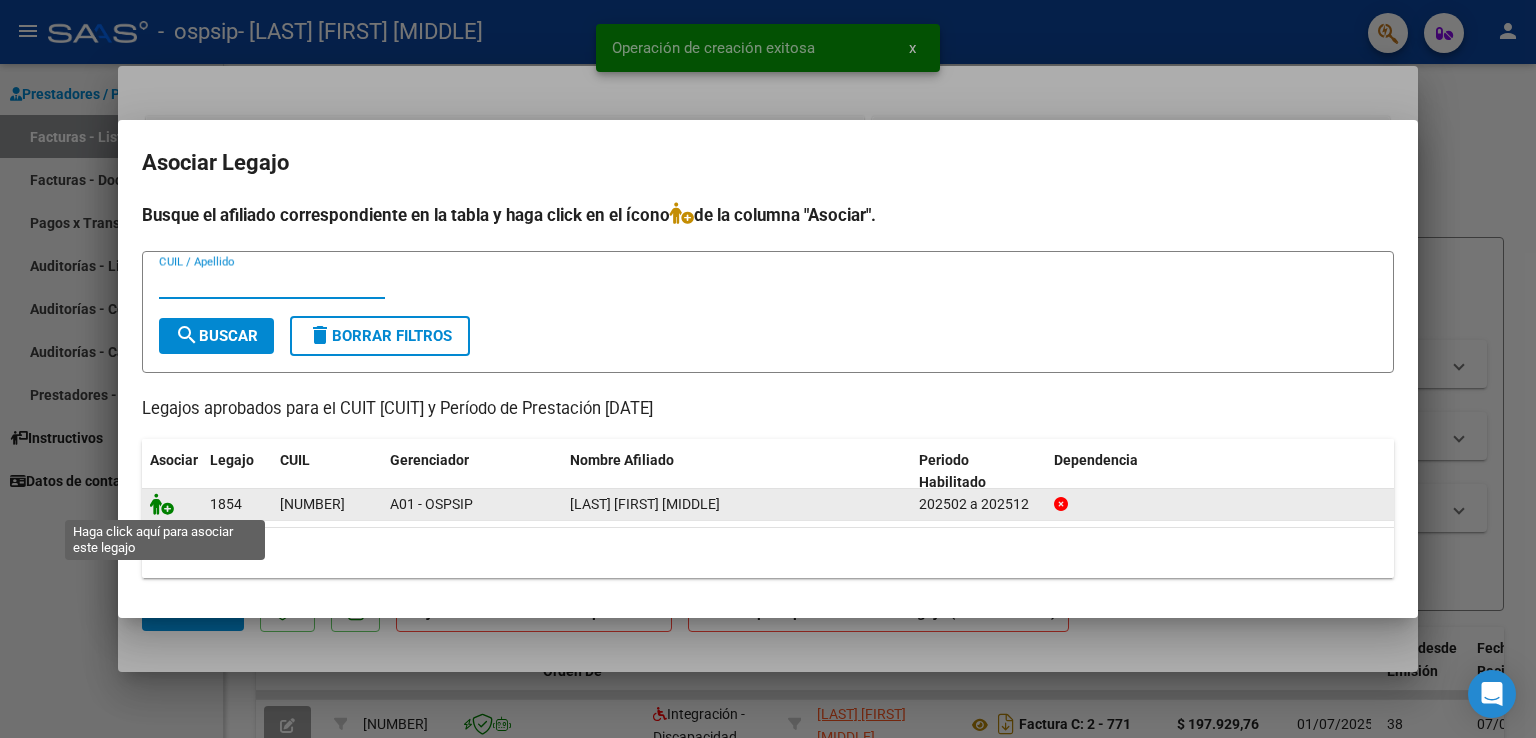 click 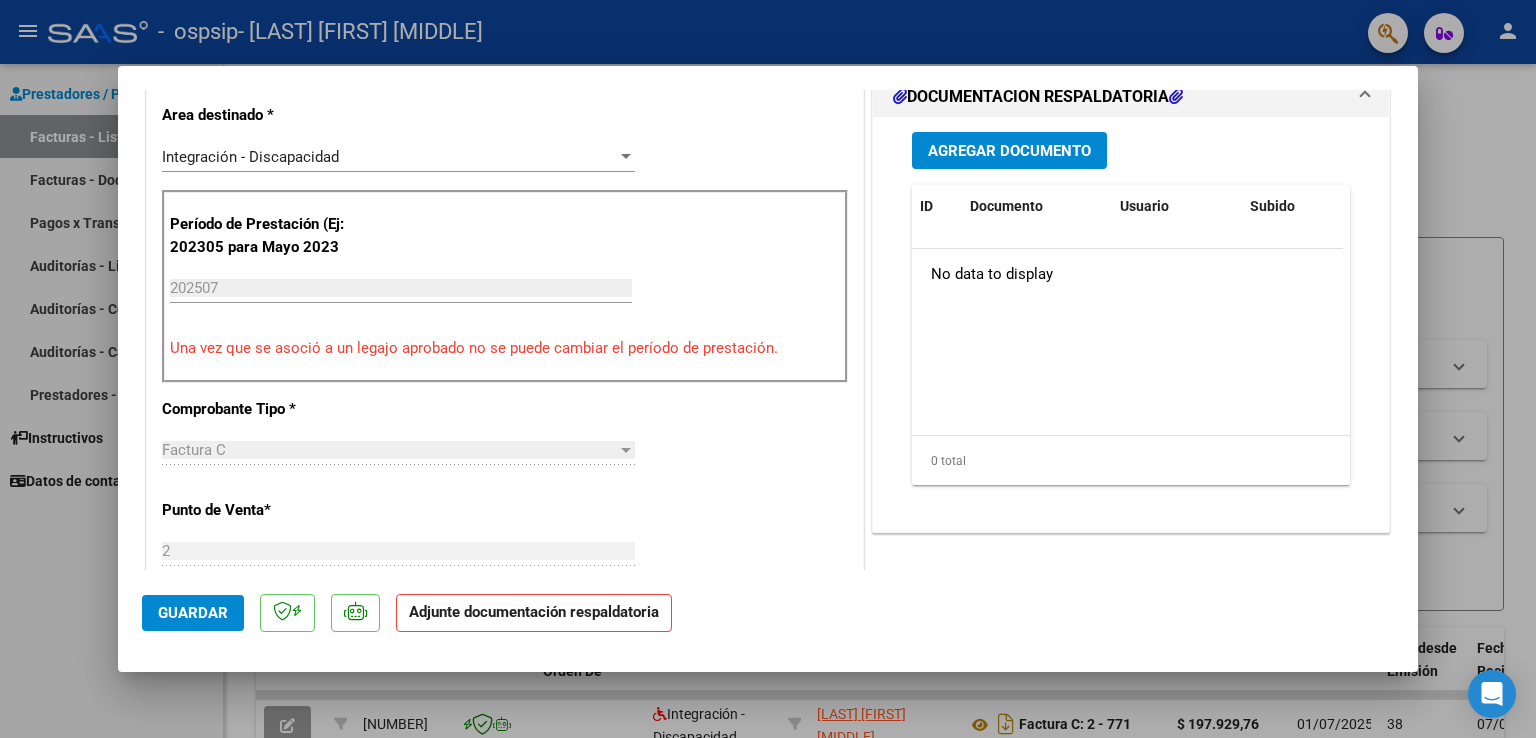 scroll, scrollTop: 500, scrollLeft: 0, axis: vertical 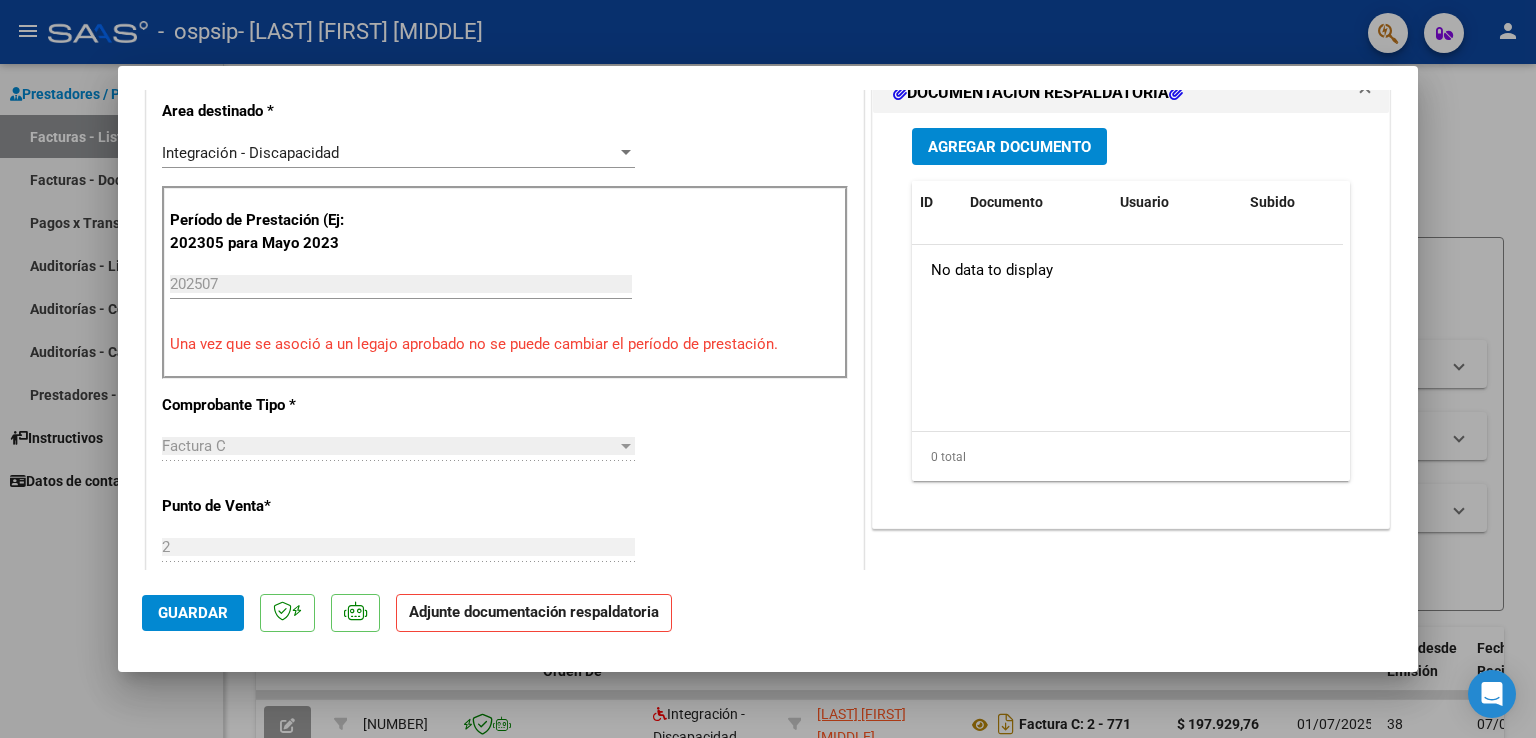 click on "Agregar Documento" at bounding box center (1009, 146) 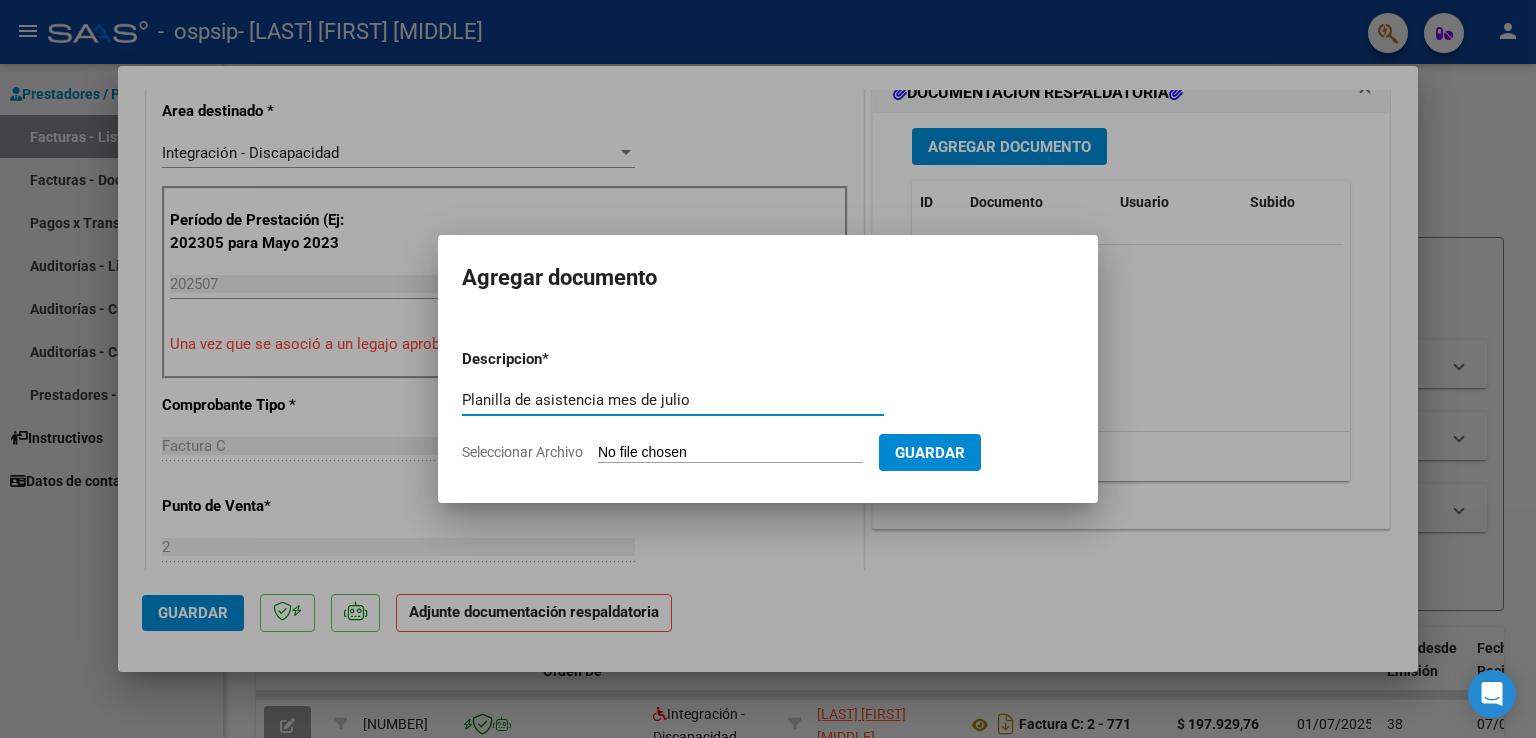 type on "Planilla de asistencia mes de julio" 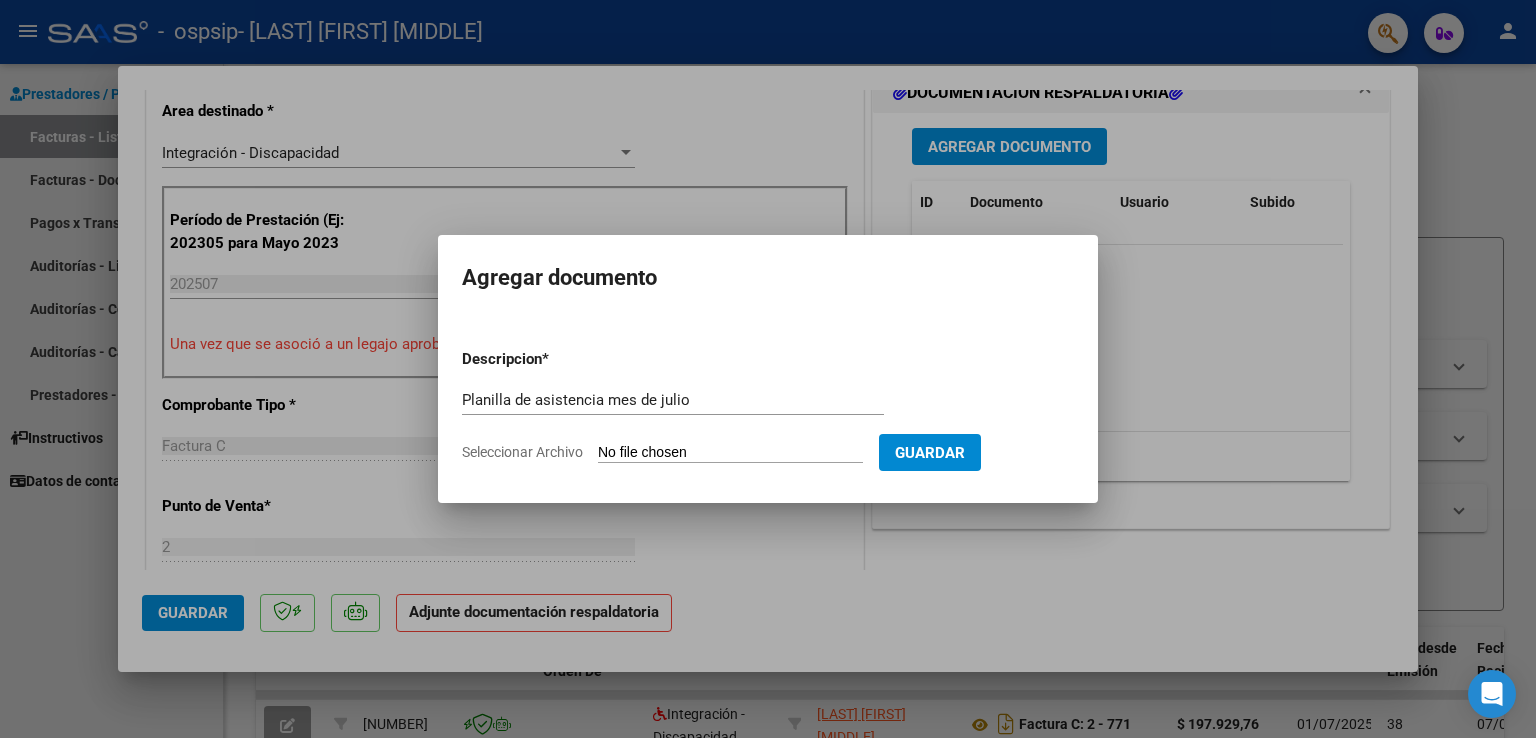 click on "Seleccionar Archivo" at bounding box center [730, 453] 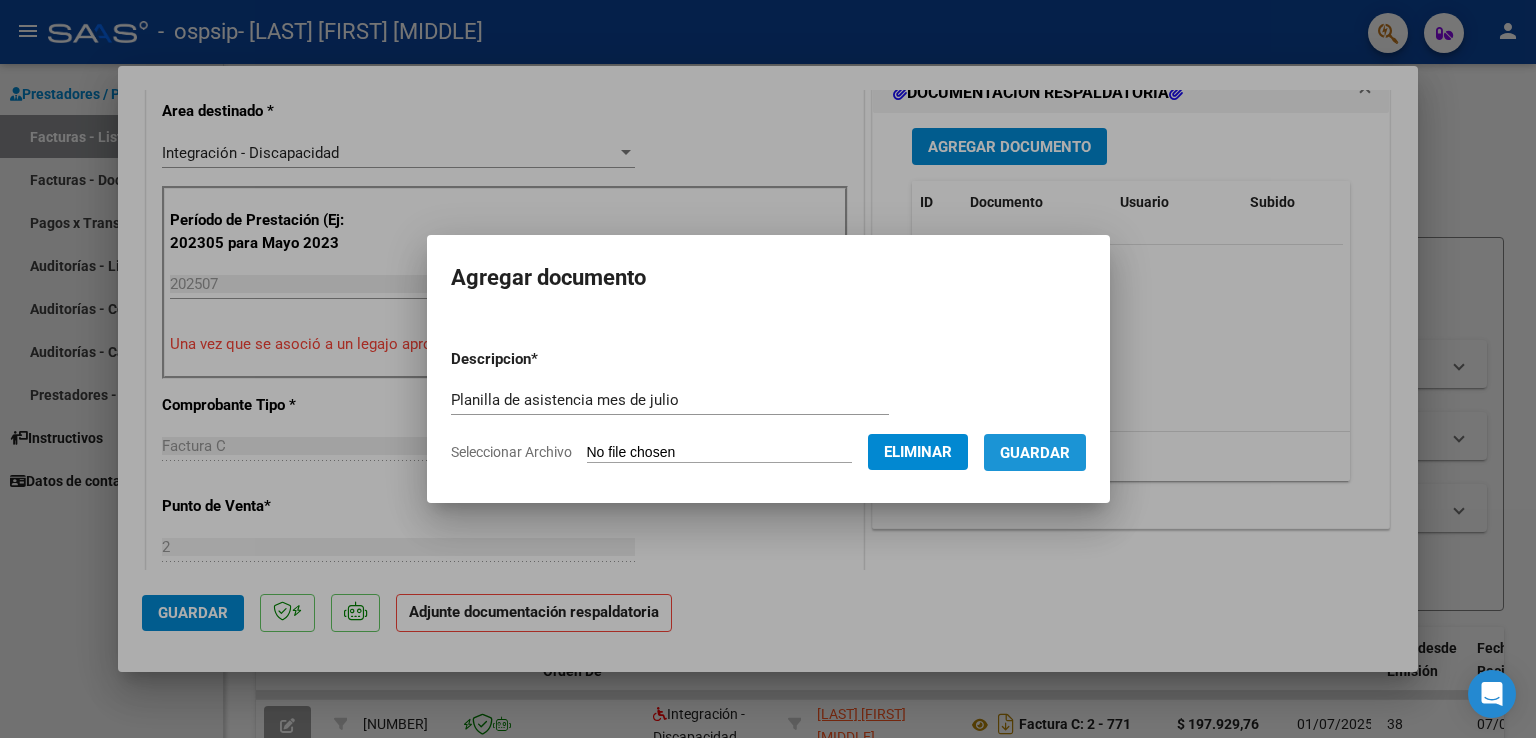 click on "Guardar" at bounding box center [1035, 453] 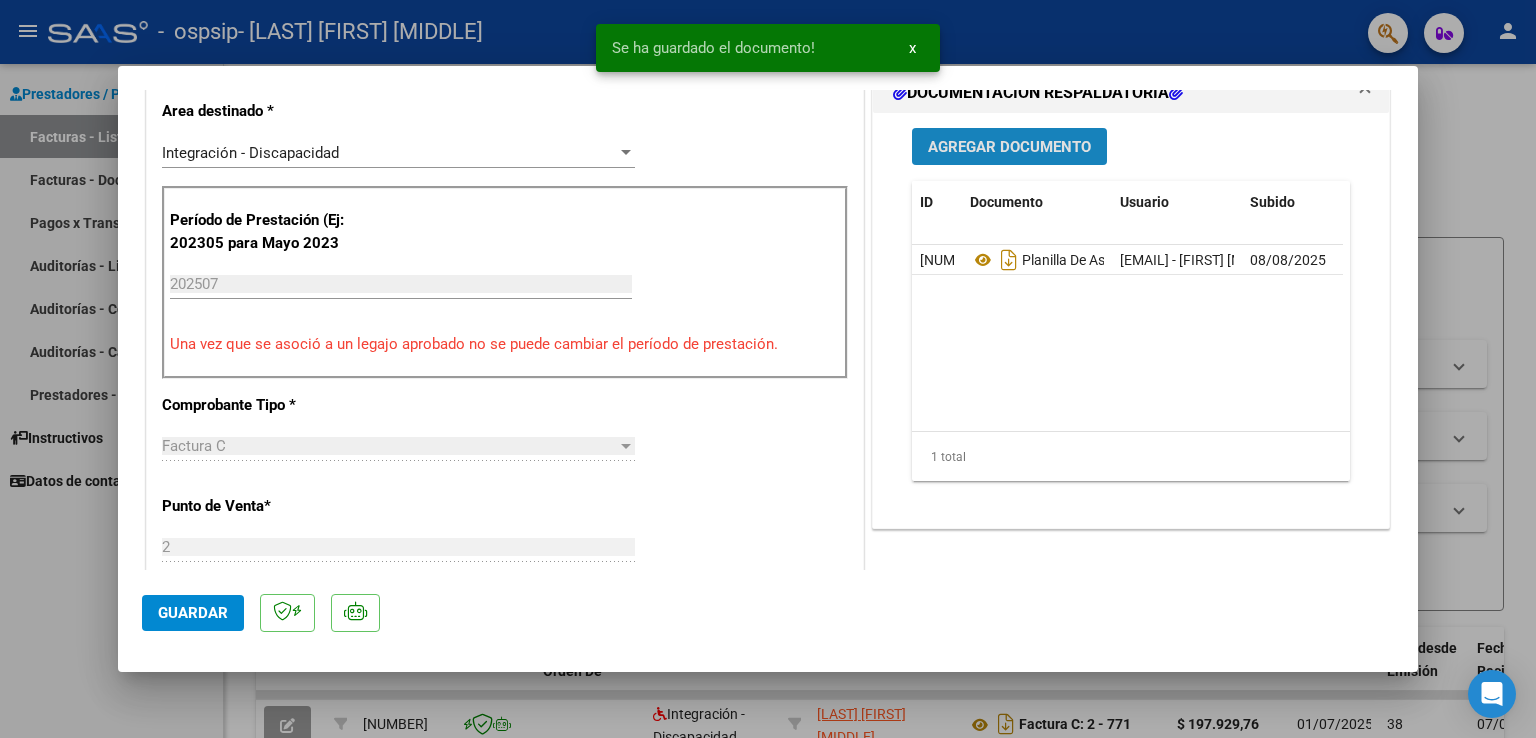click on "Agregar Documento" at bounding box center (1009, 147) 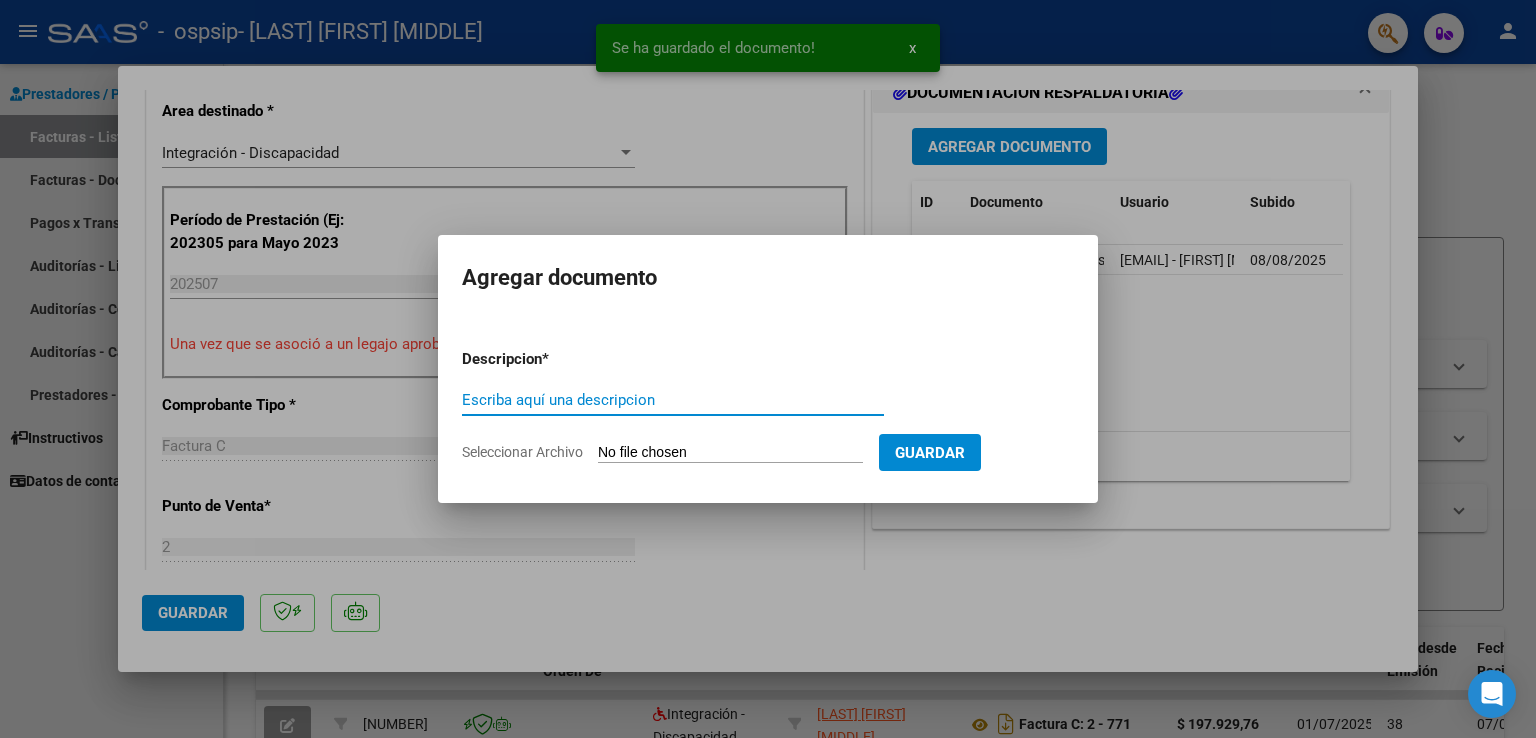 click on "Escriba aquí una descripcion" at bounding box center (673, 400) 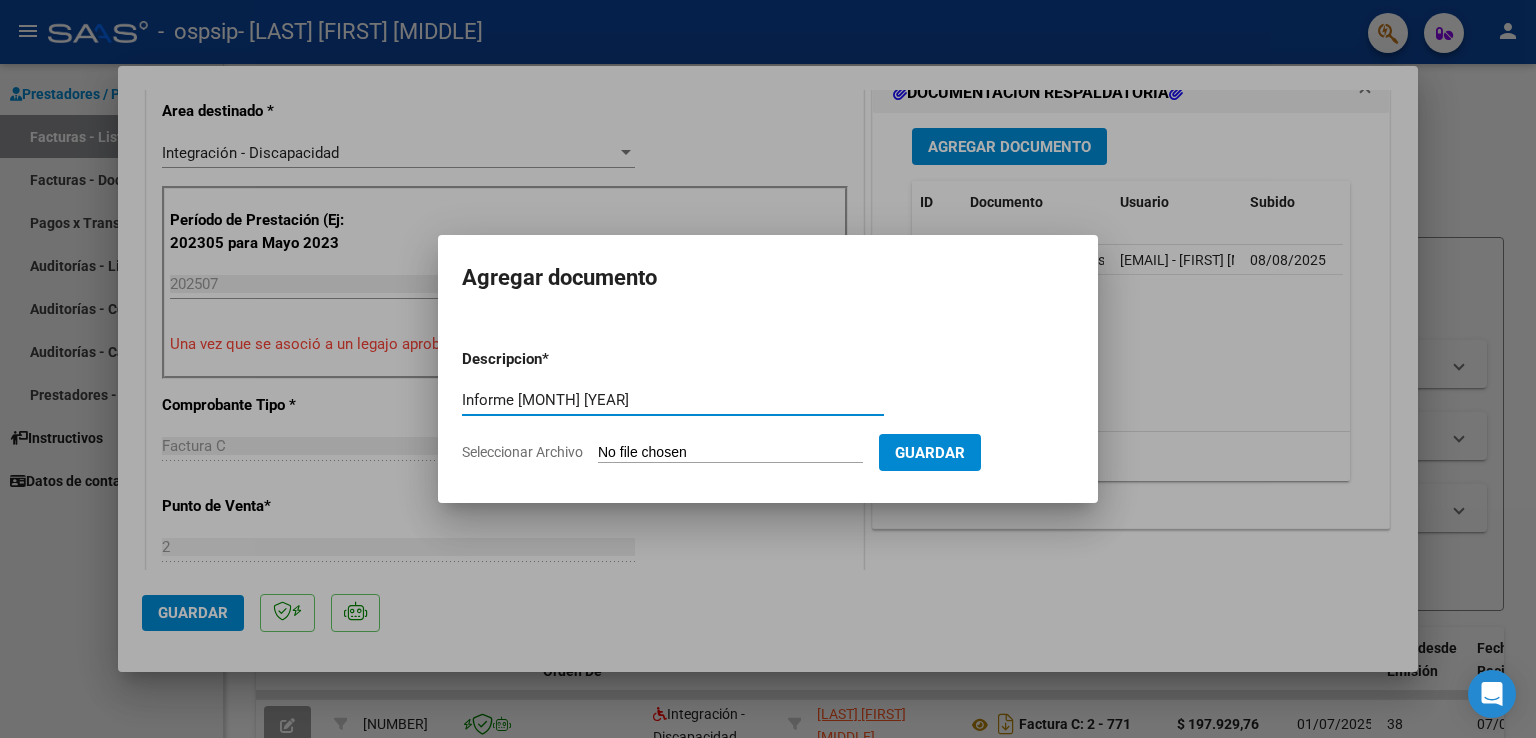 type on "Informe julio 2025" 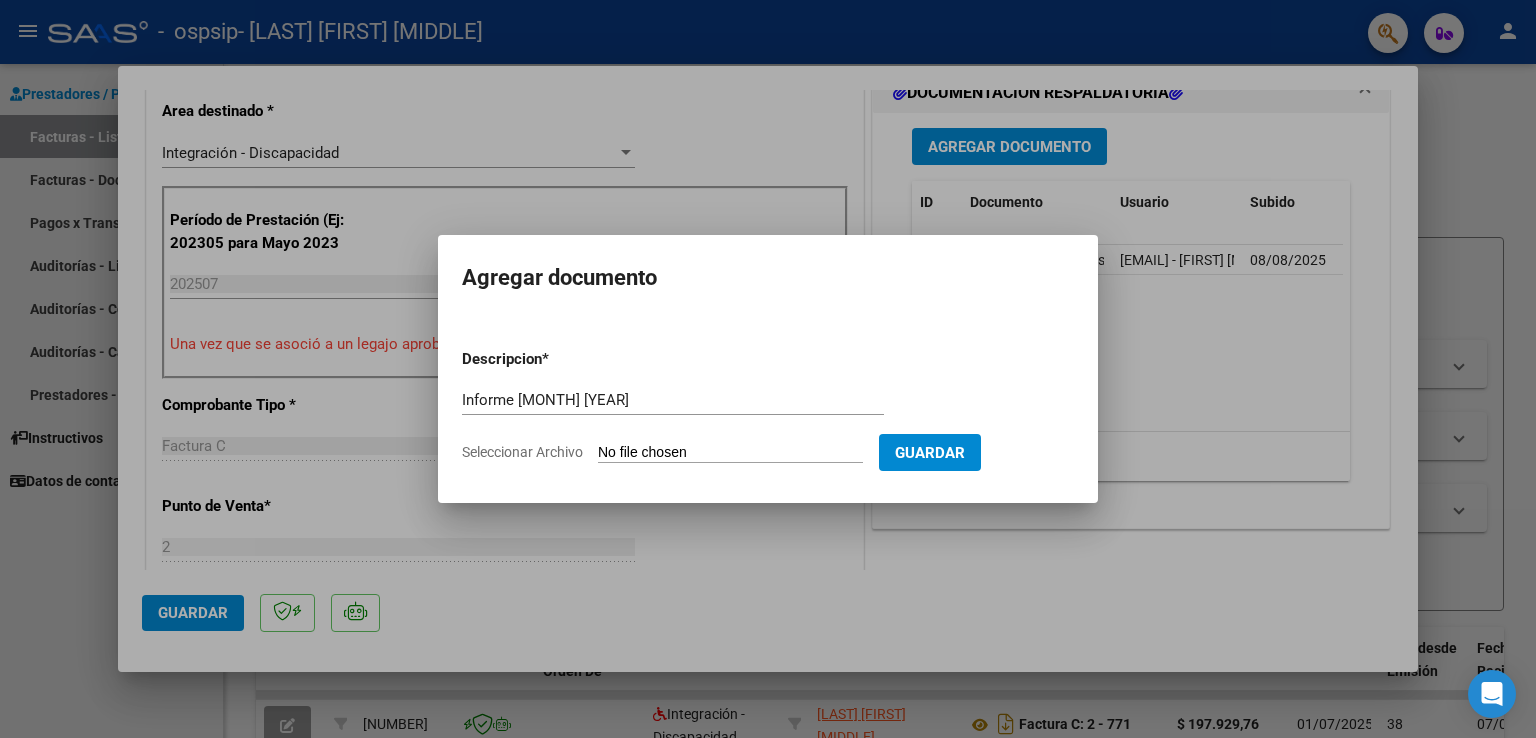 type on "C:\fakepath\INFORME PSICOPEDAGÓGICO Sofia Rodriguez.pdf" 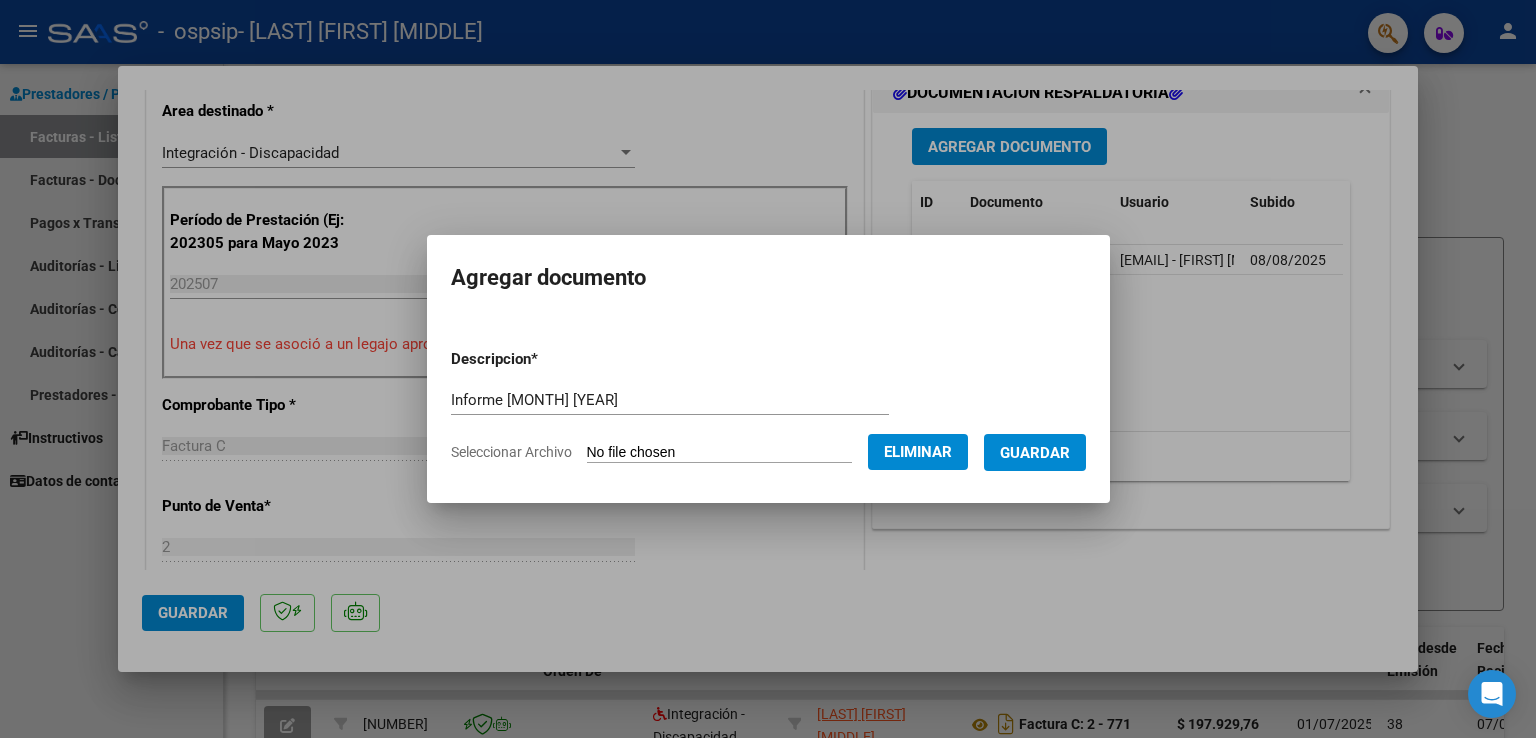 click on "Guardar" at bounding box center (1035, 453) 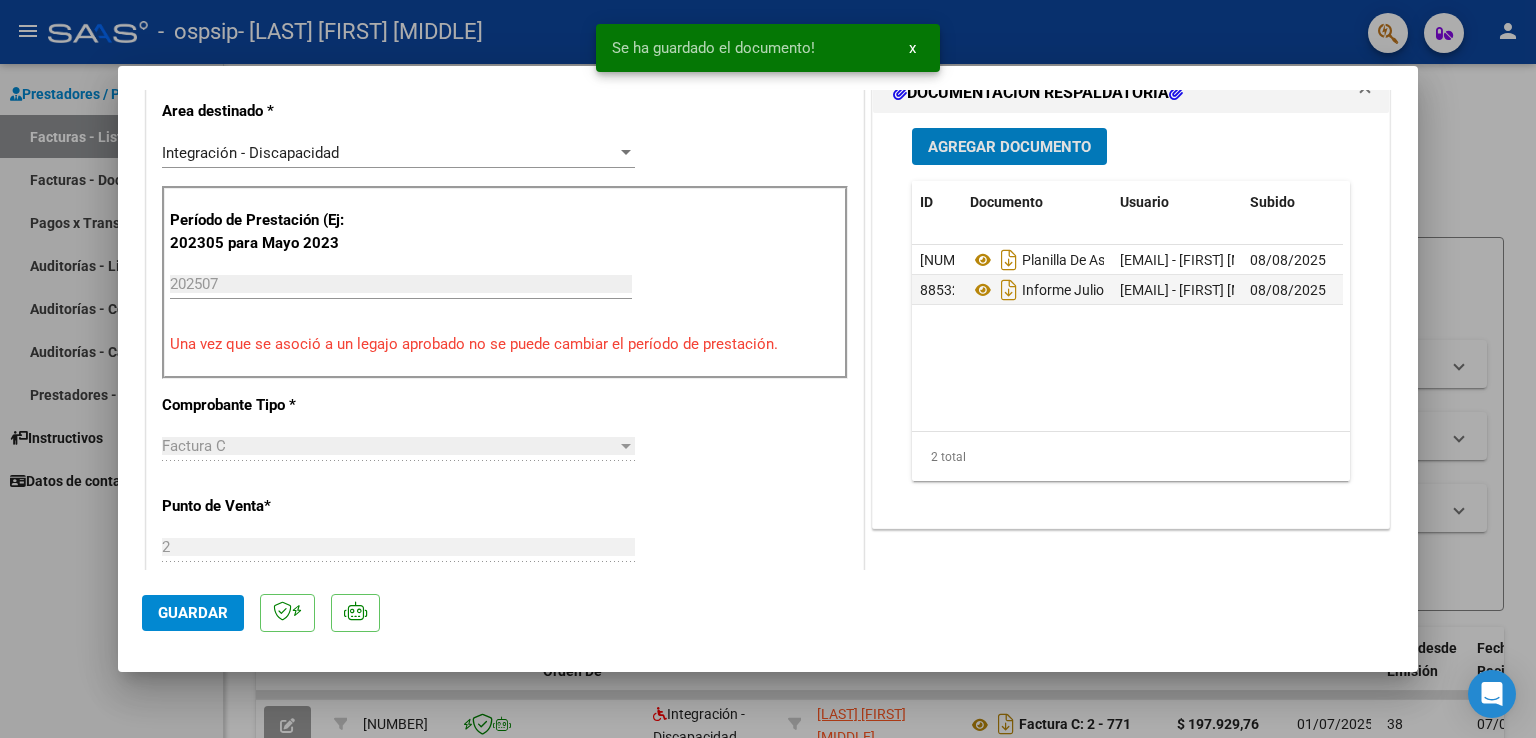 click on "Guardar" 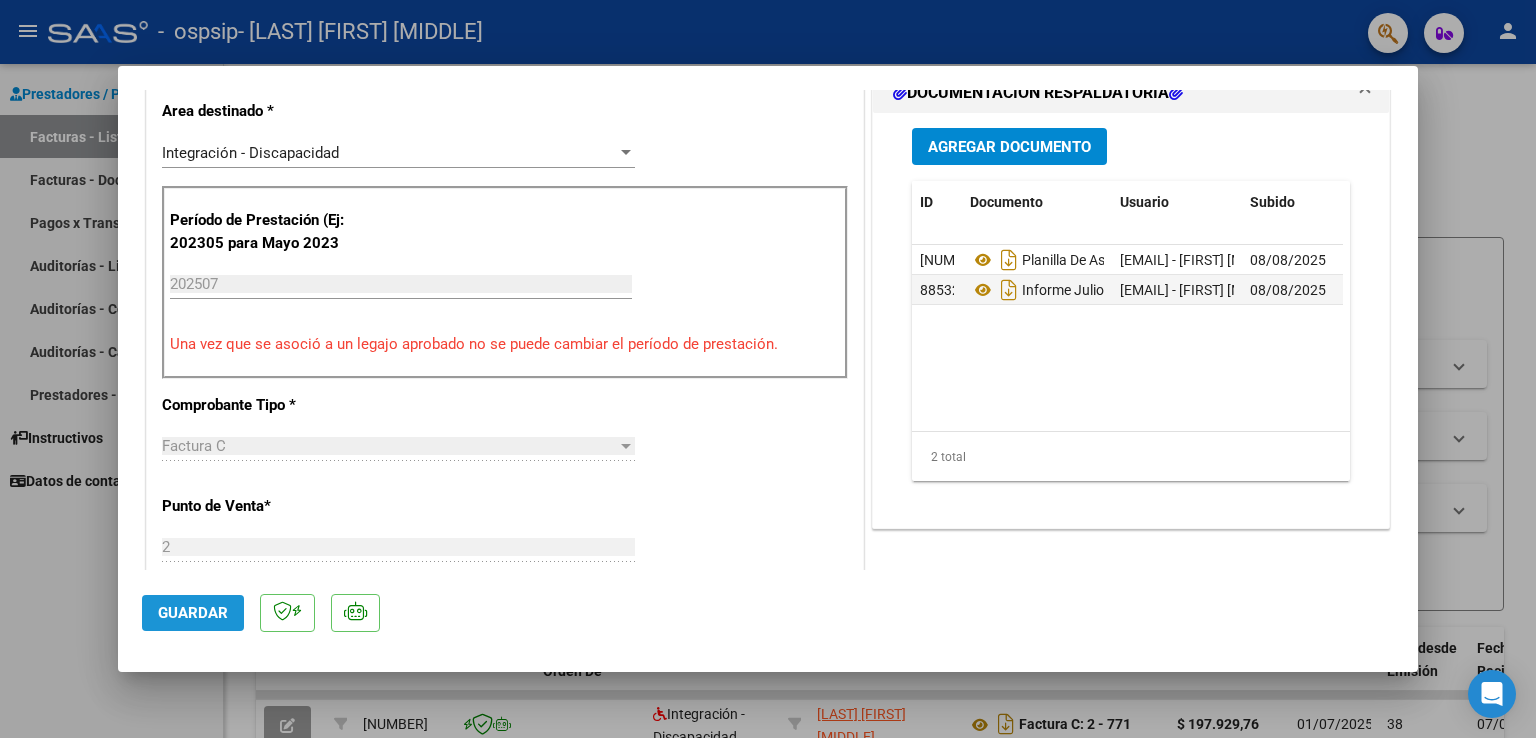 click on "Guardar" 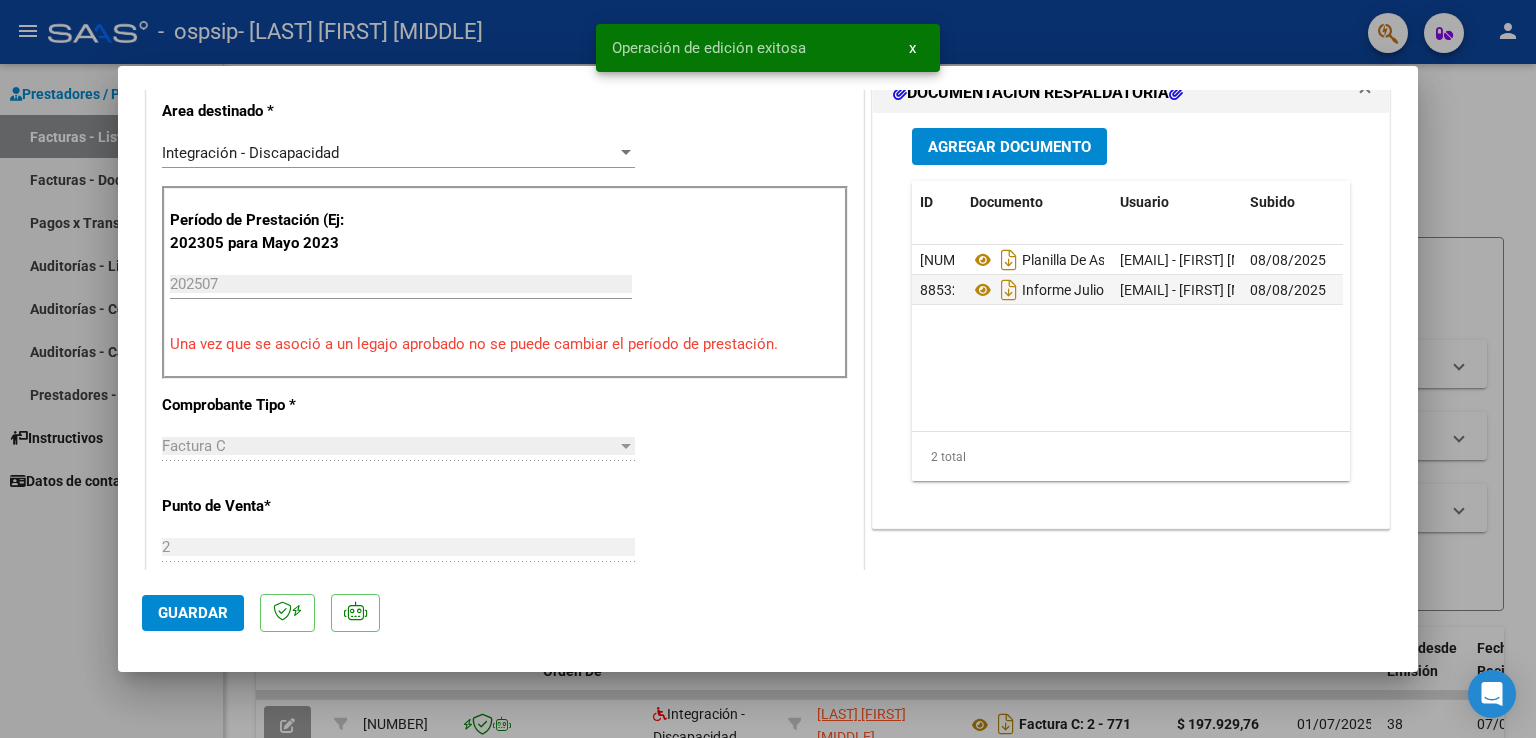 click at bounding box center [768, 369] 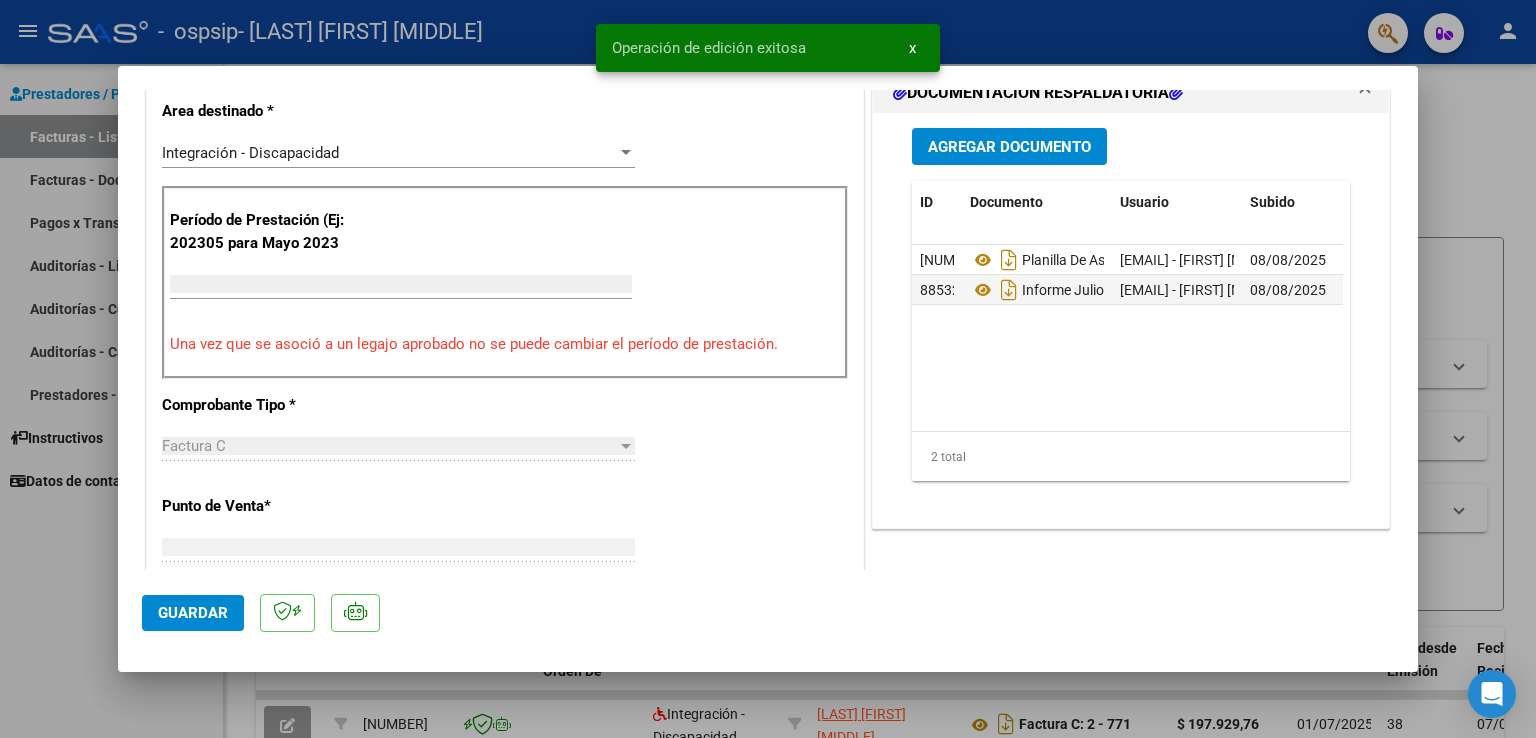 scroll, scrollTop: 414, scrollLeft: 0, axis: vertical 